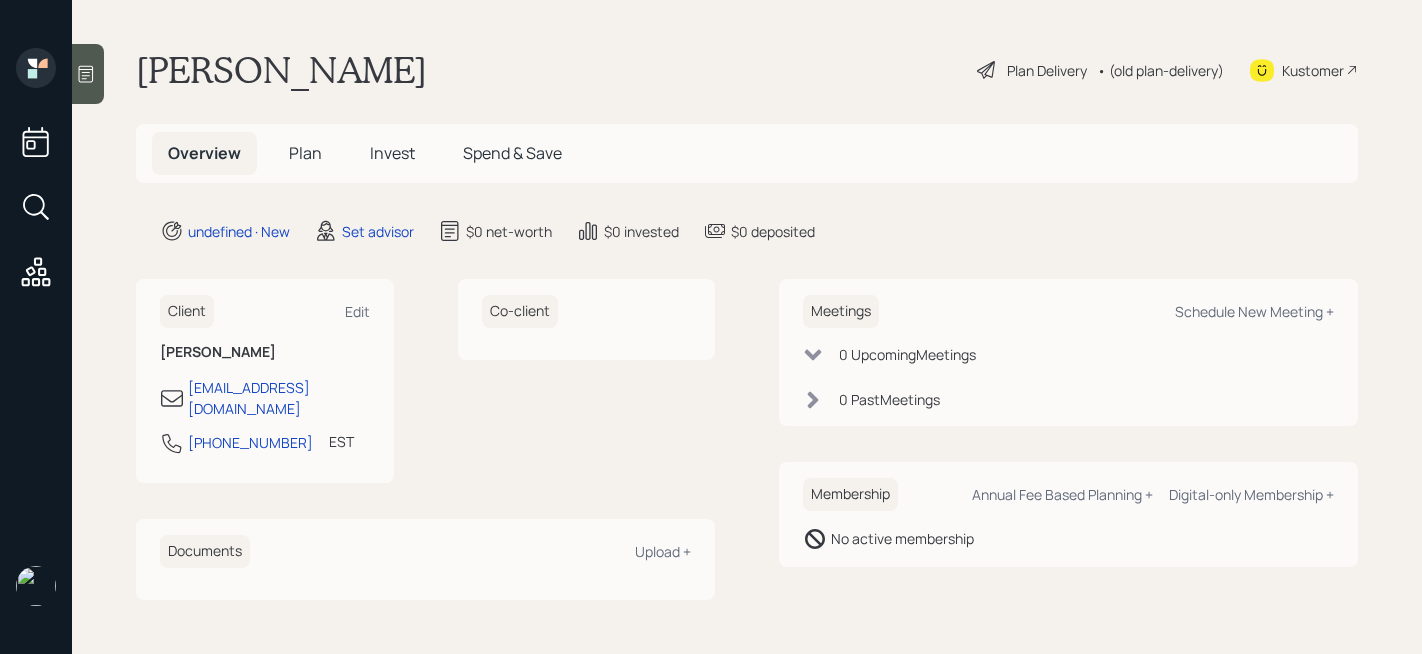 scroll, scrollTop: 0, scrollLeft: 0, axis: both 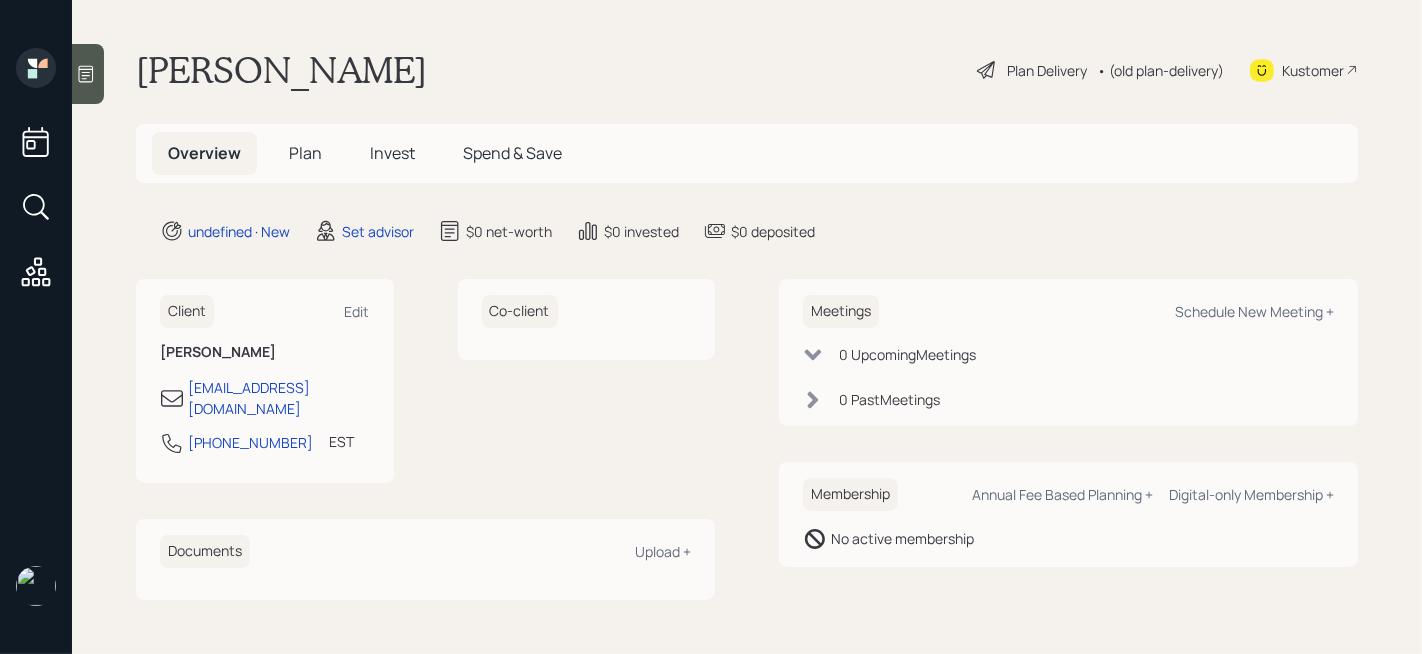 click 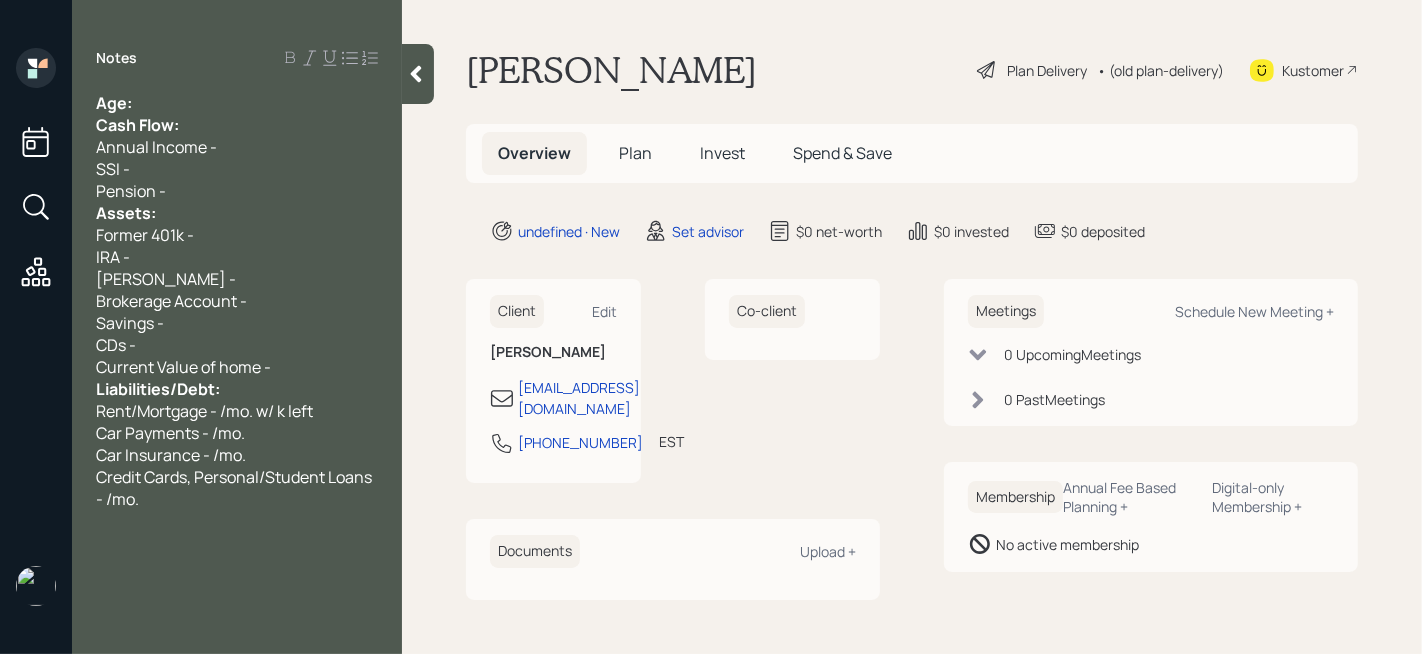 click on "Age:" at bounding box center [237, 103] 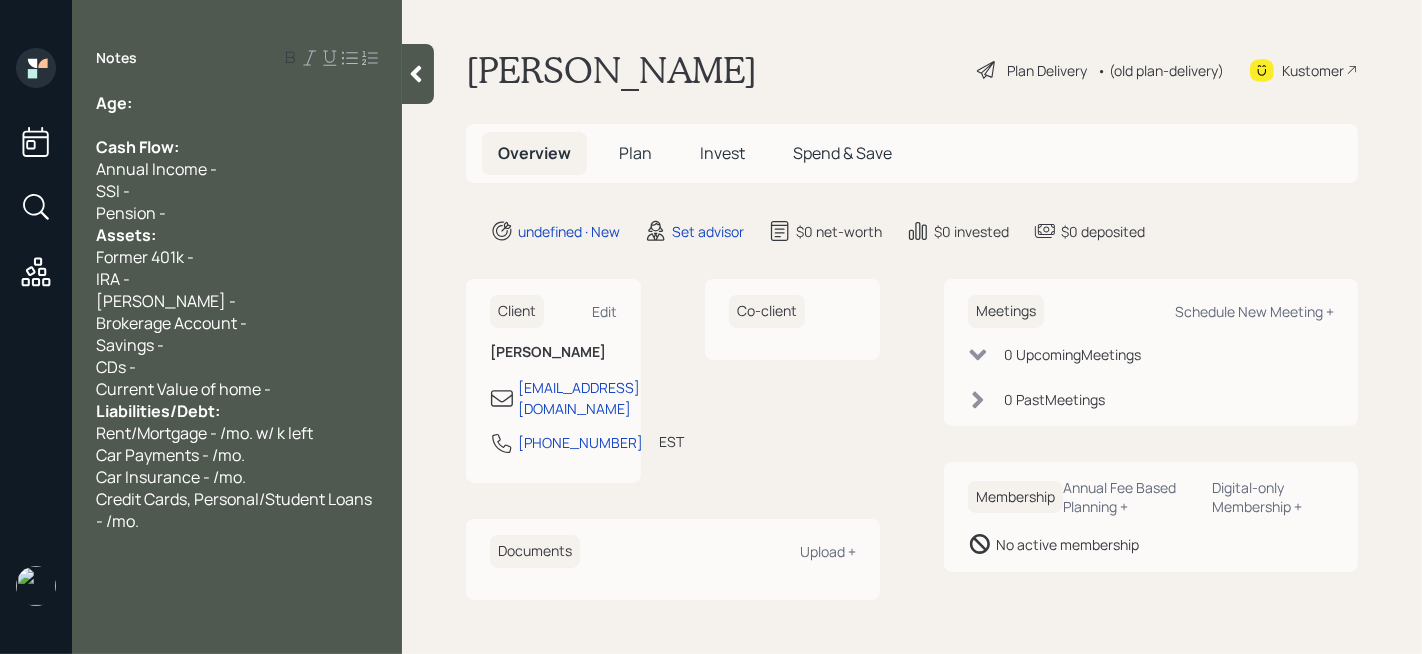click on "Pension -" at bounding box center (237, 213) 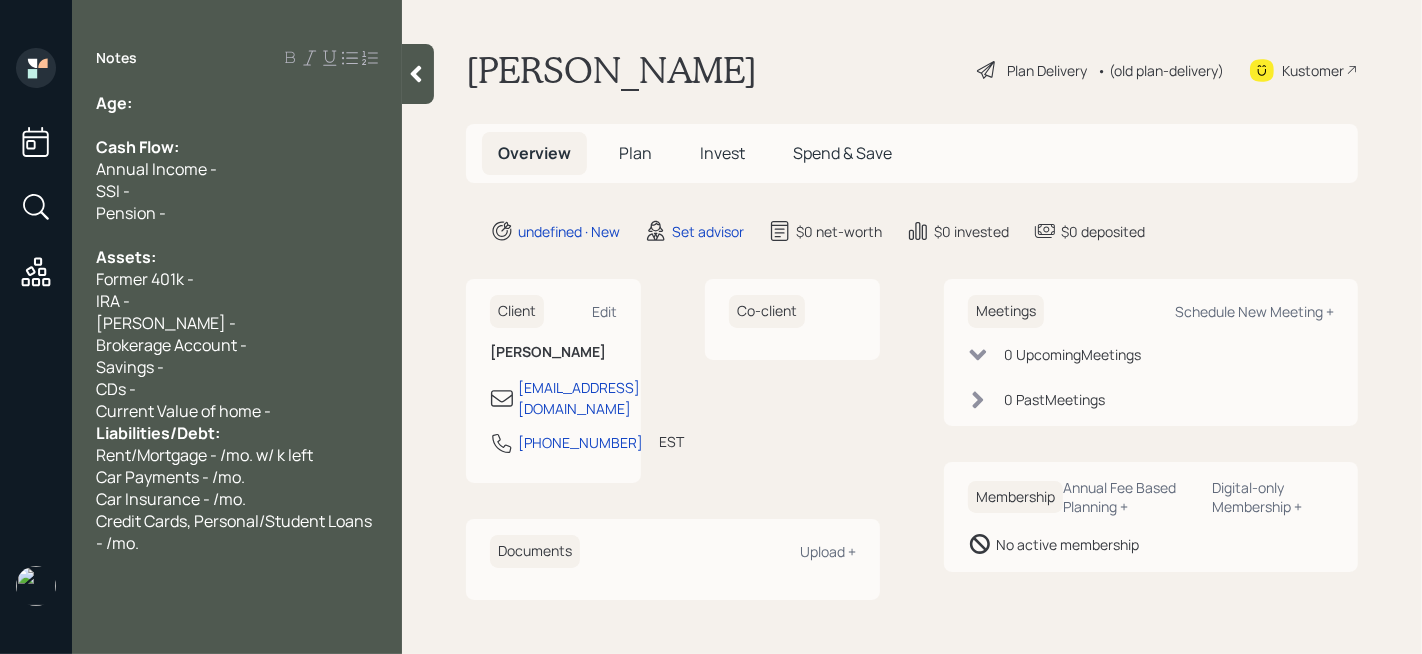 click on "Current Value of home -" at bounding box center (237, 411) 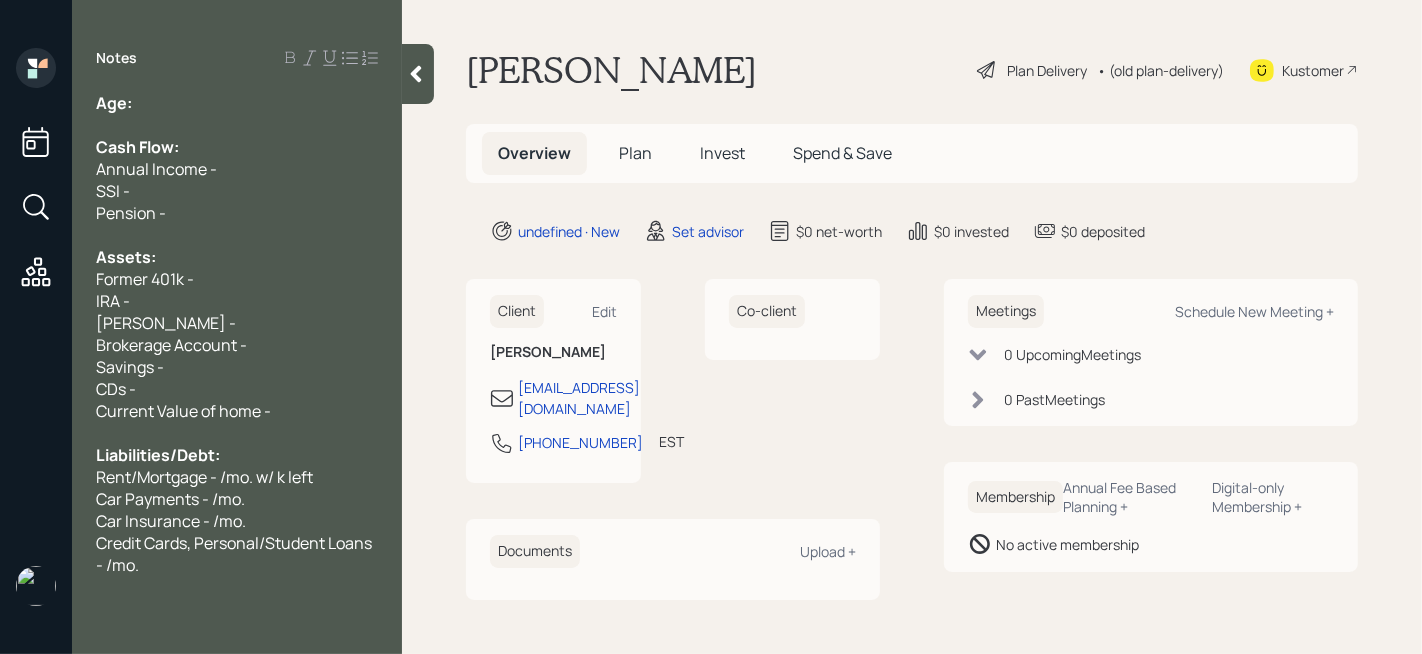 click on "Rent/Mortgage - /mo. w/ k left" at bounding box center (204, 477) 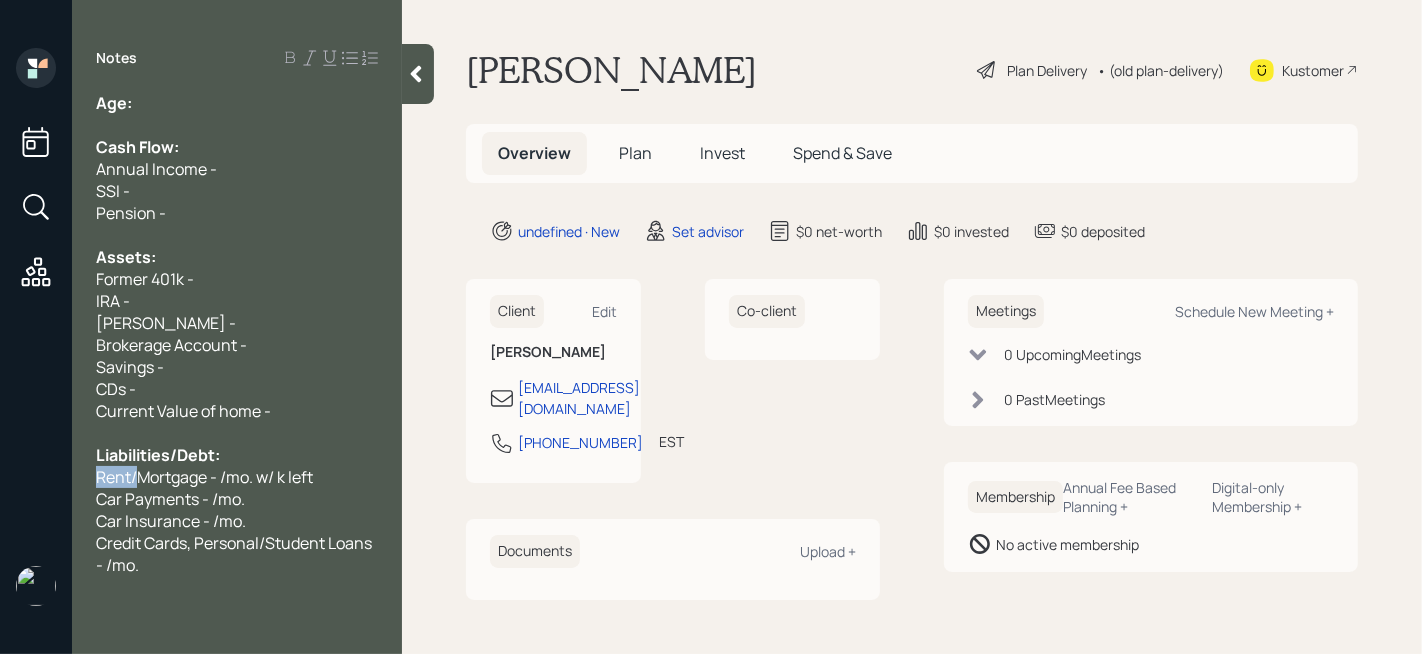 drag, startPoint x: 138, startPoint y: 484, endPoint x: 59, endPoint y: 484, distance: 79 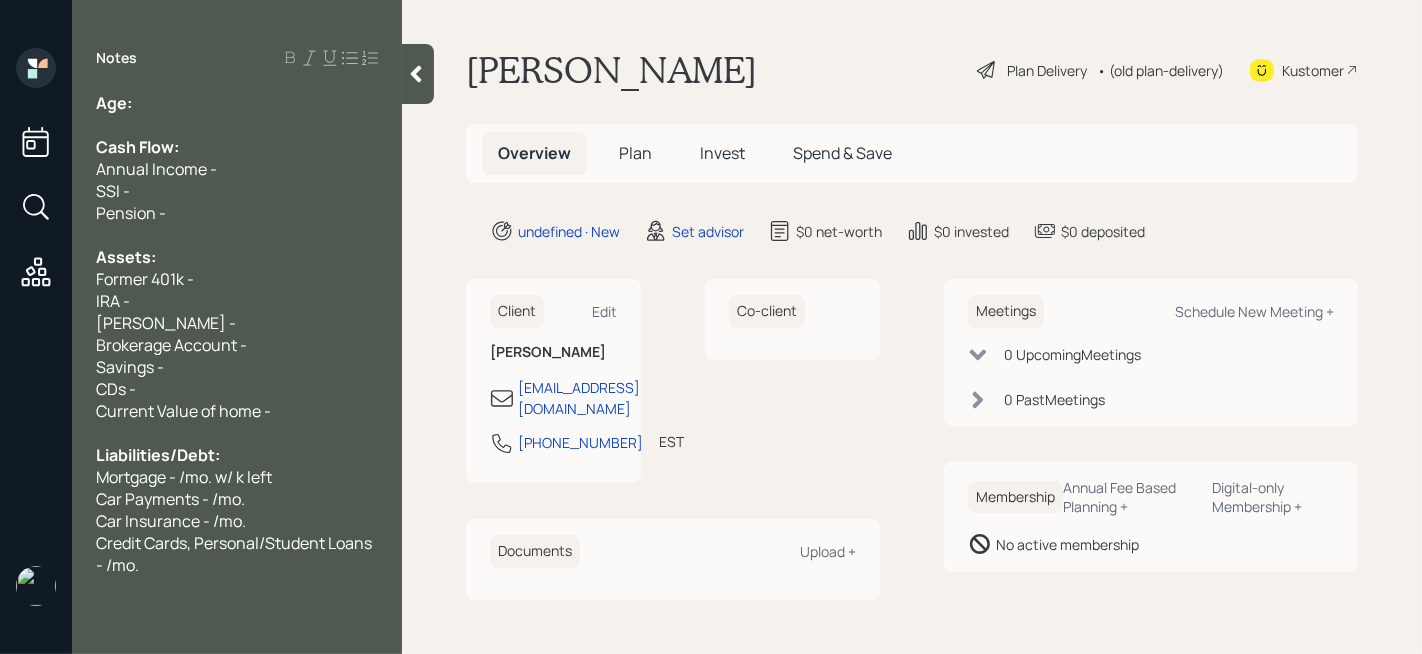 click at bounding box center [237, 235] 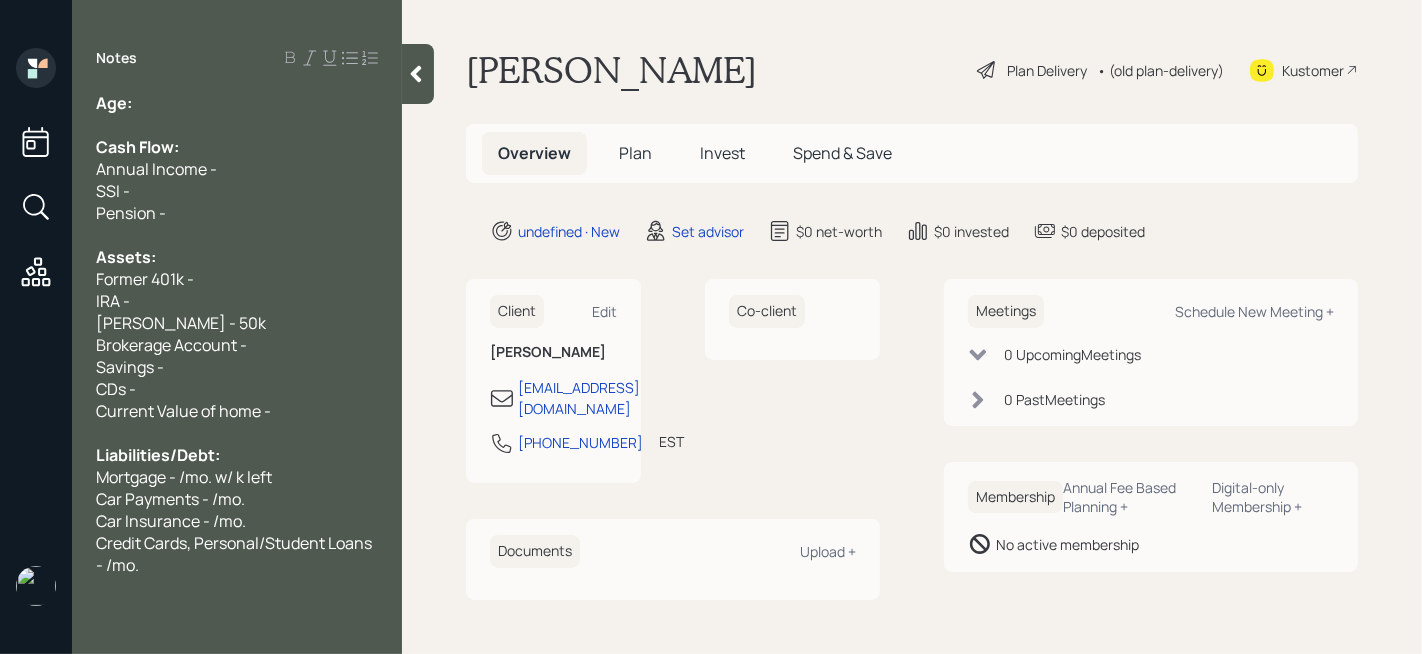 click on "Assets:" at bounding box center (237, 257) 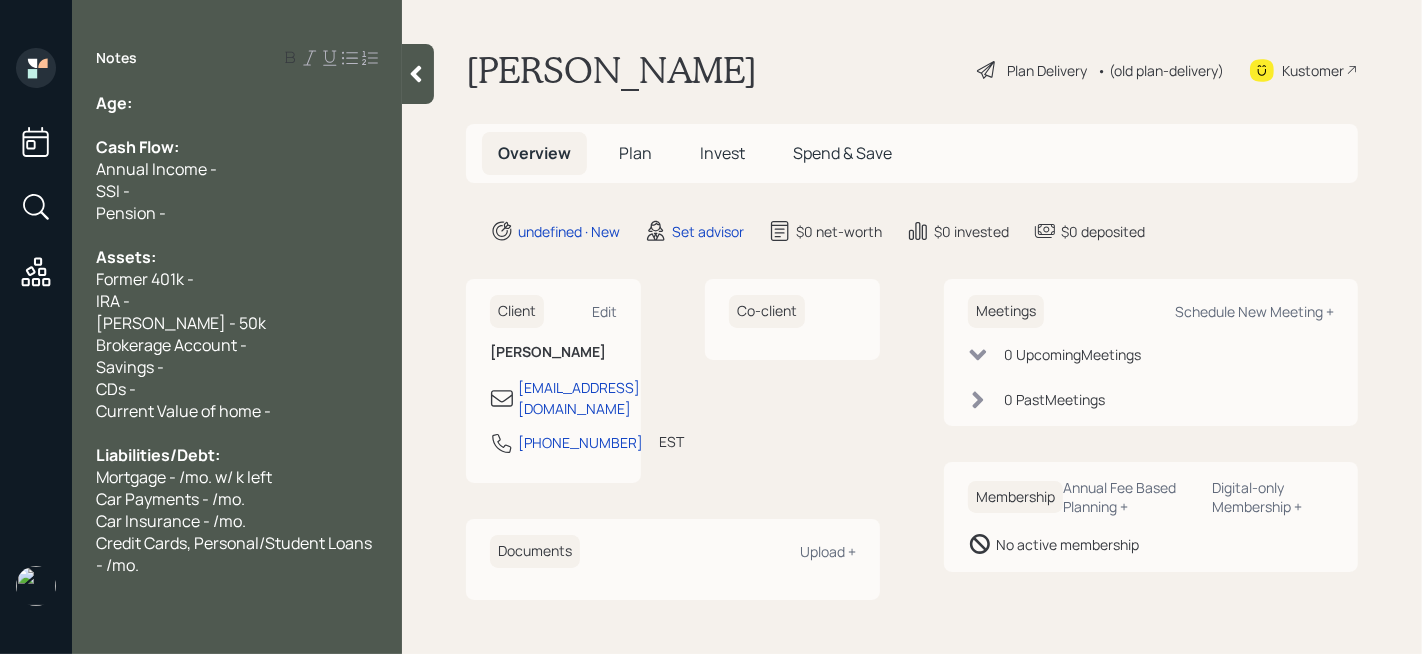 click on "Former 401k -" at bounding box center [237, 279] 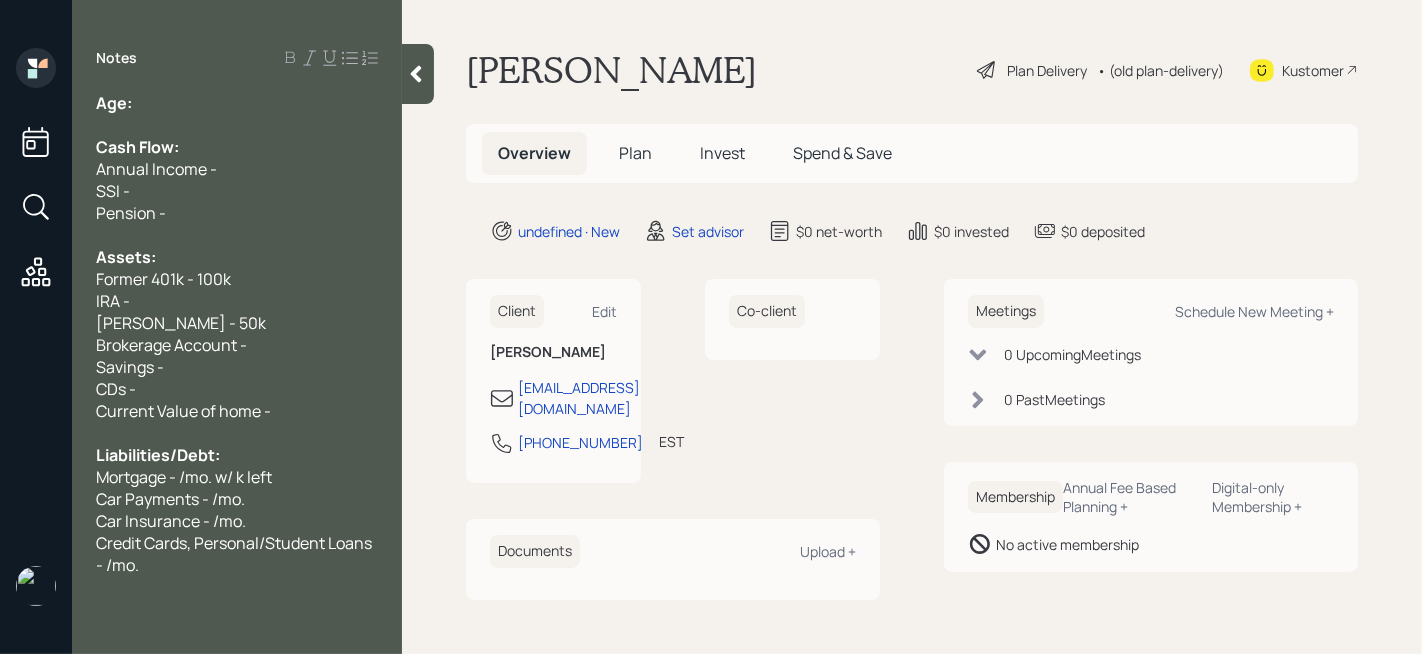click on "Pension -" at bounding box center [237, 213] 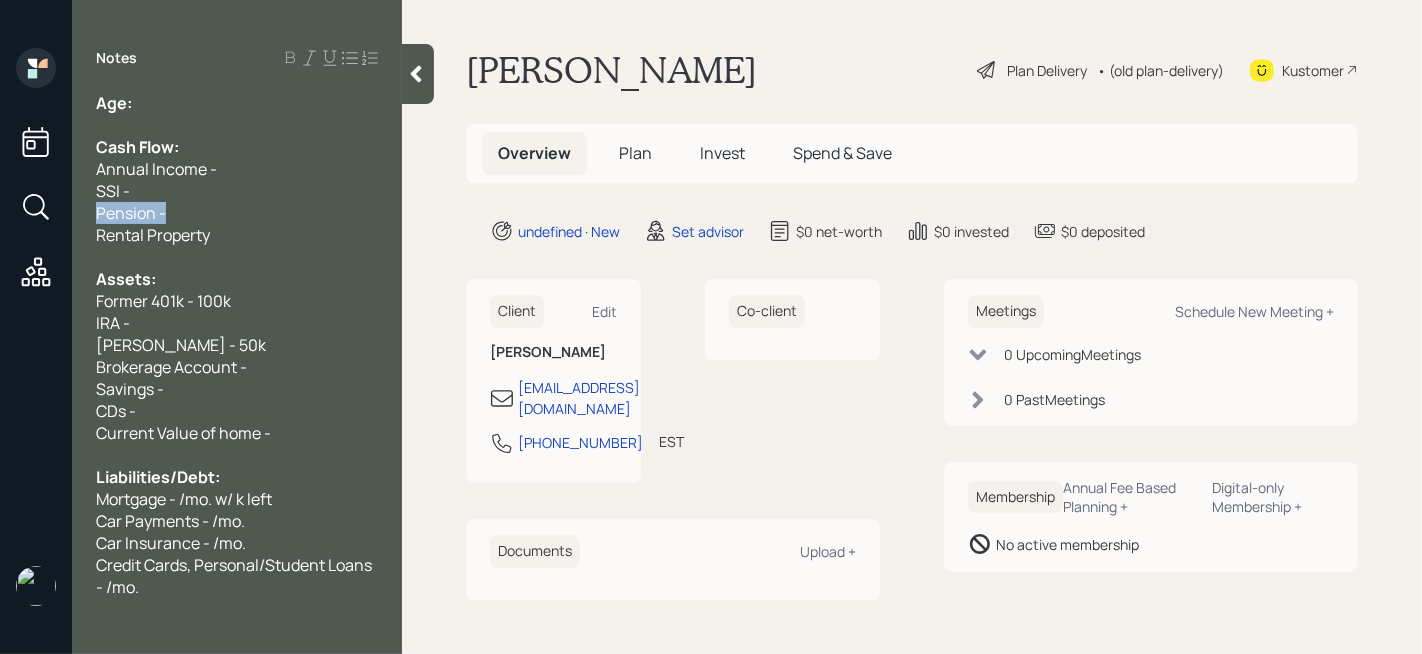 drag, startPoint x: 195, startPoint y: 207, endPoint x: 4, endPoint y: 209, distance: 191.01047 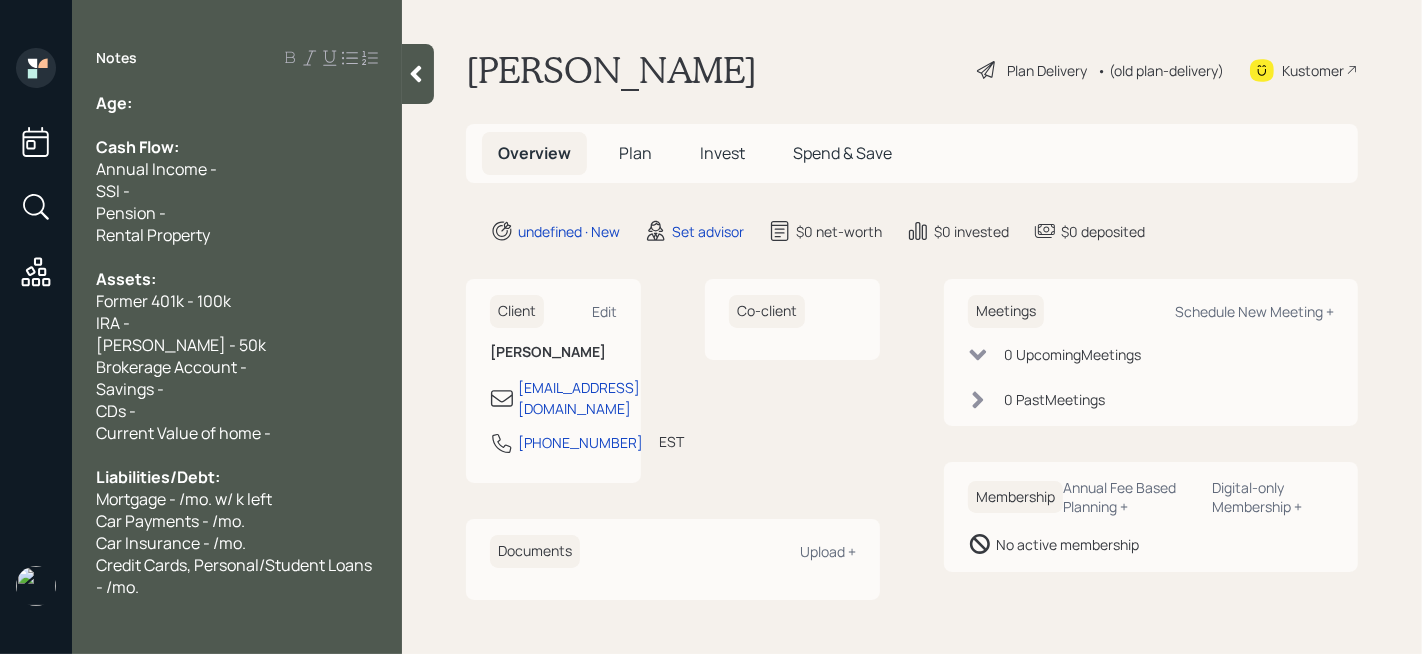 click on "Mortgage - /mo. w/ k left" at bounding box center (237, 499) 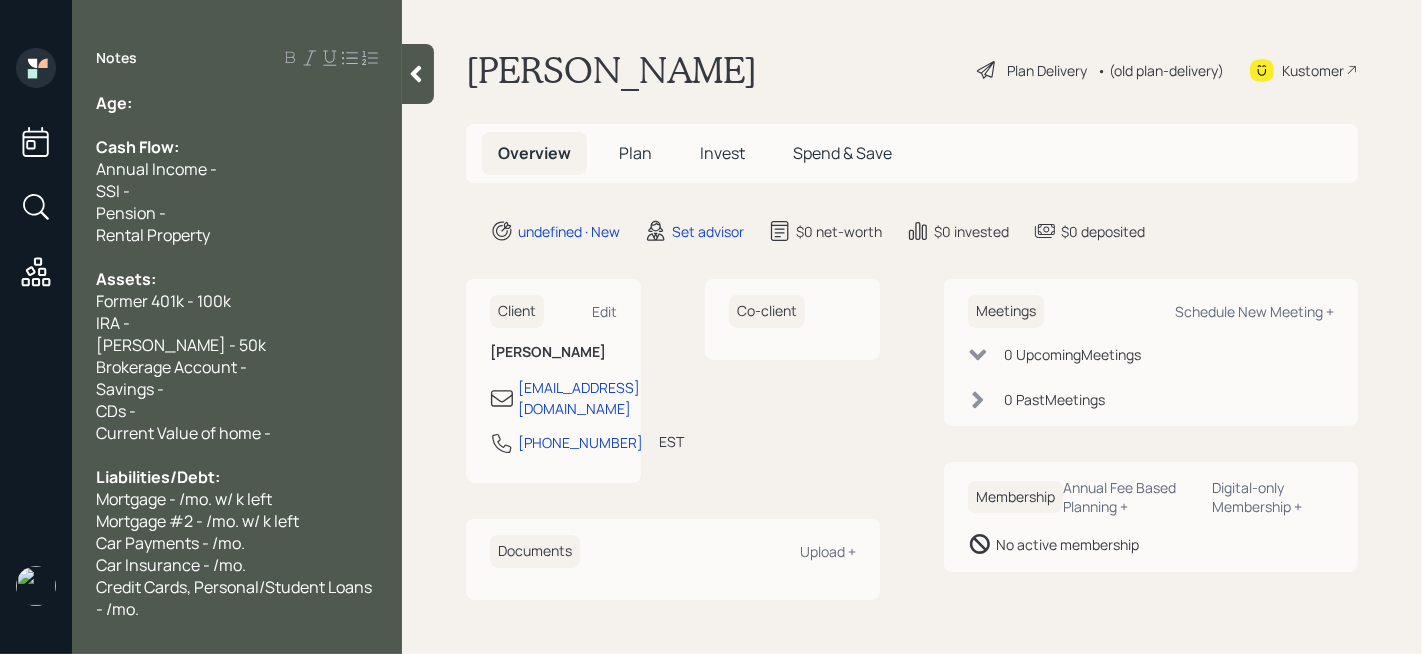 click on "Age:" at bounding box center (237, 103) 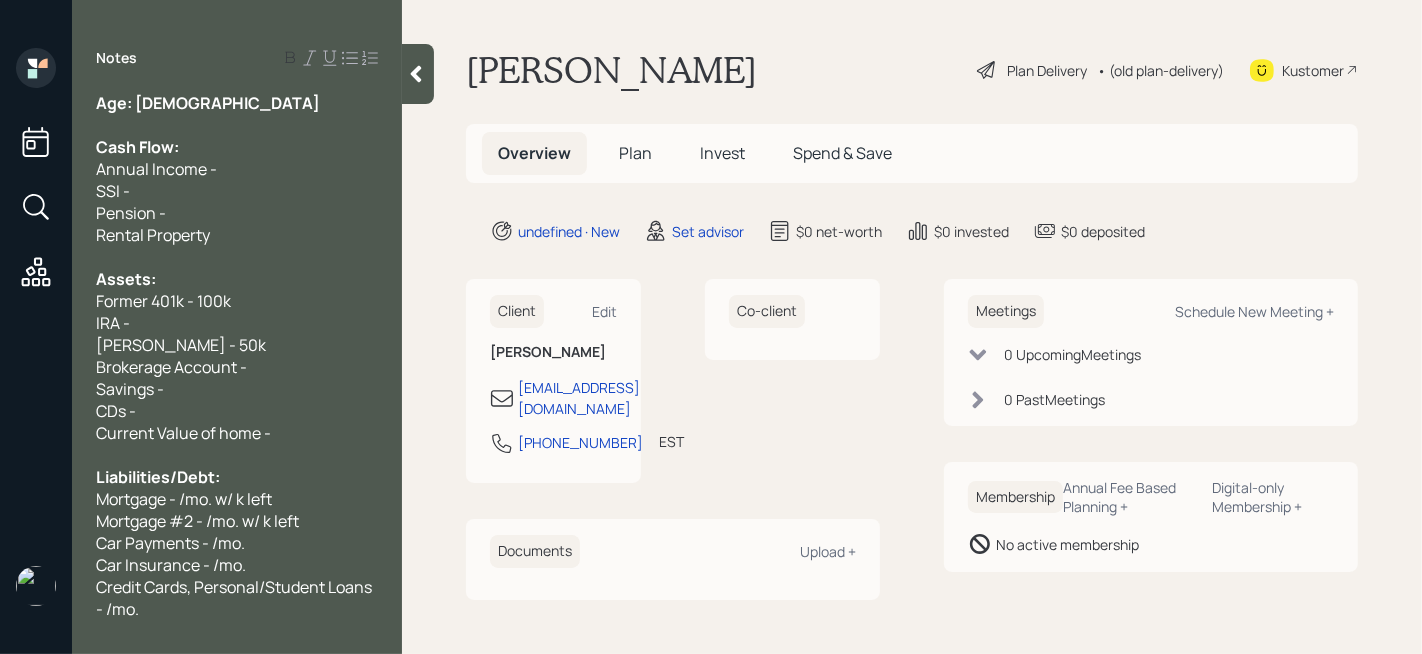 click on "Notes Age: [DEMOGRAPHIC_DATA]  Cash Flow: Annual Income - SSI - Pension - Rental Property Assets: Former 401k - 100k IRA - [PERSON_NAME] - 50k Brokerage Account - Savings - CDs - Current Value of home - Liabilities/Debt: Mortgage - /mo. w/ k left Mortgage #2 - /mo. w/ k left Car Payments - /mo. Car Insurance - /mo. Credit Cards, Personal/Student Loans - /mo." at bounding box center (237, 327) 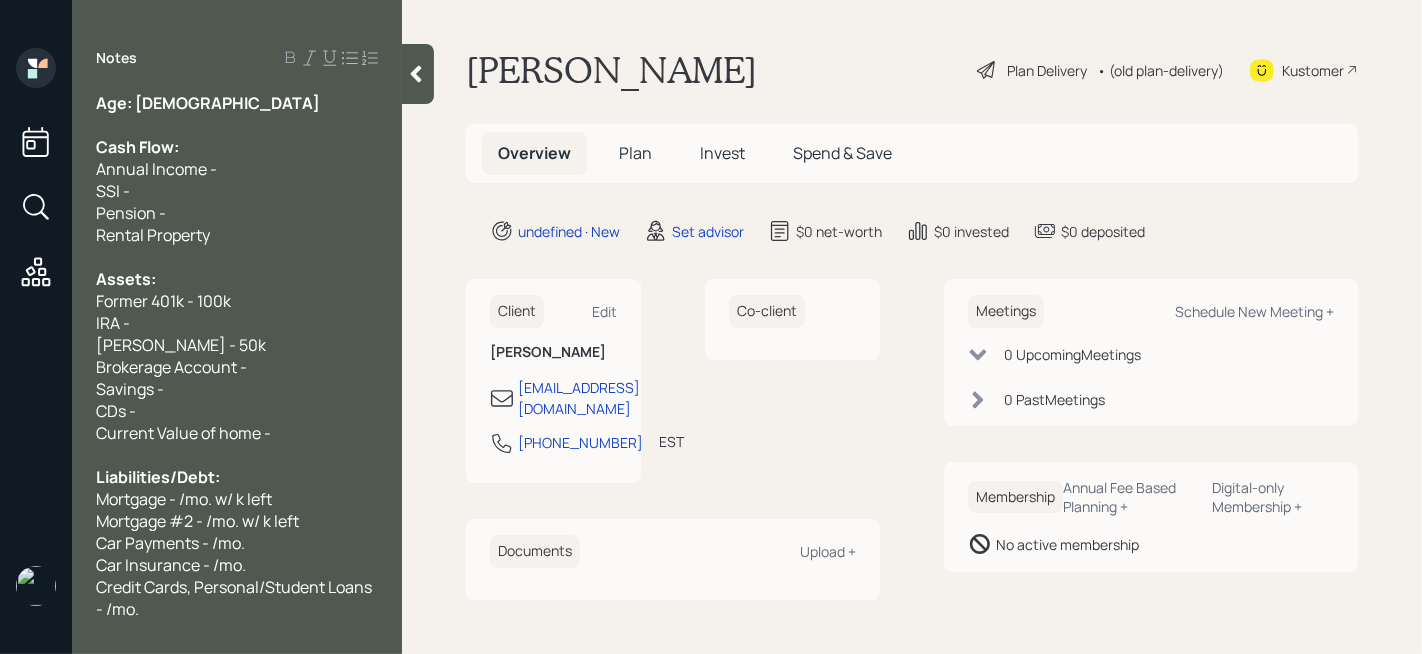 click on "Rental Property" at bounding box center (237, 235) 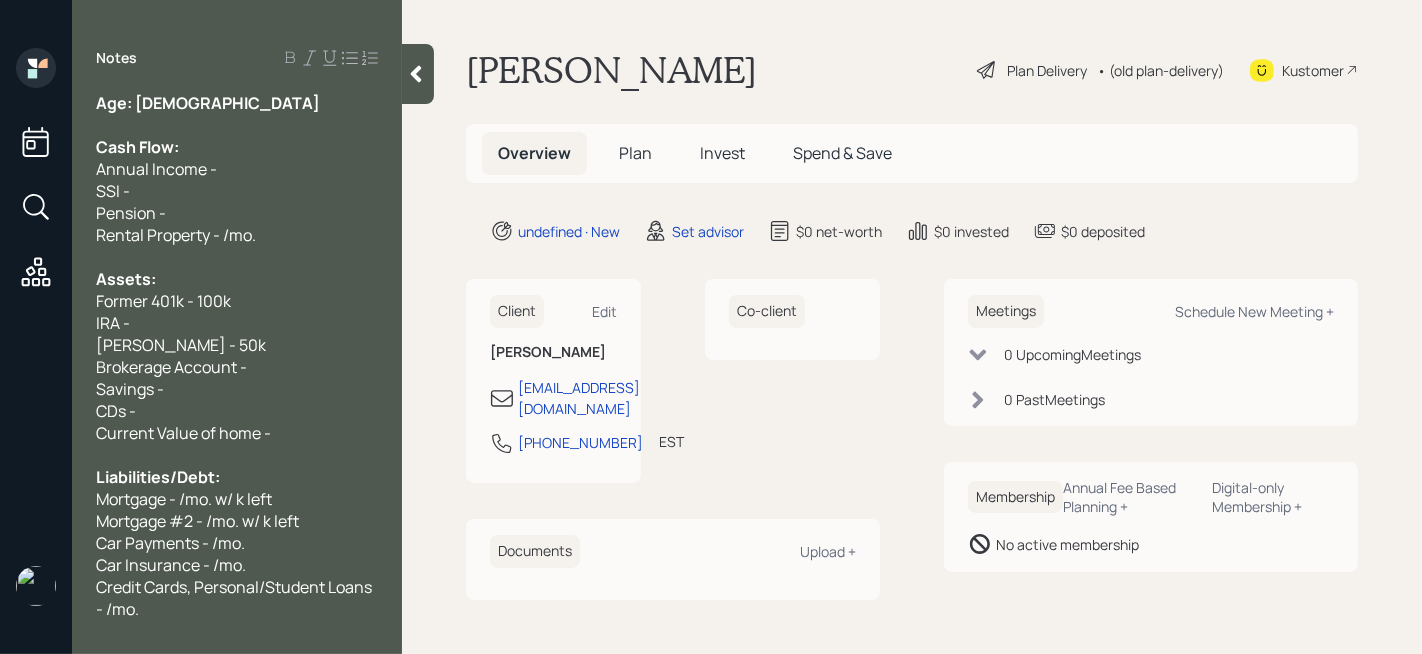 click on "Pension -" at bounding box center (237, 213) 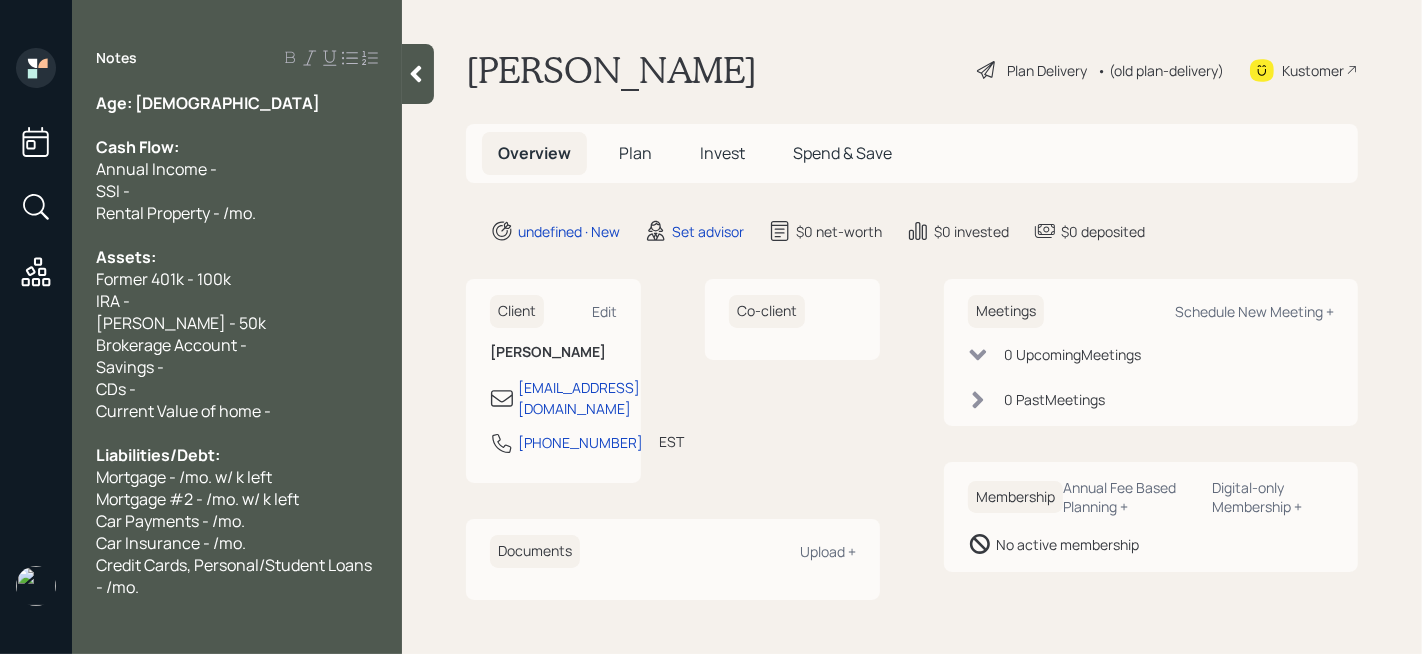 click on "Rental Property - /mo." at bounding box center (176, 213) 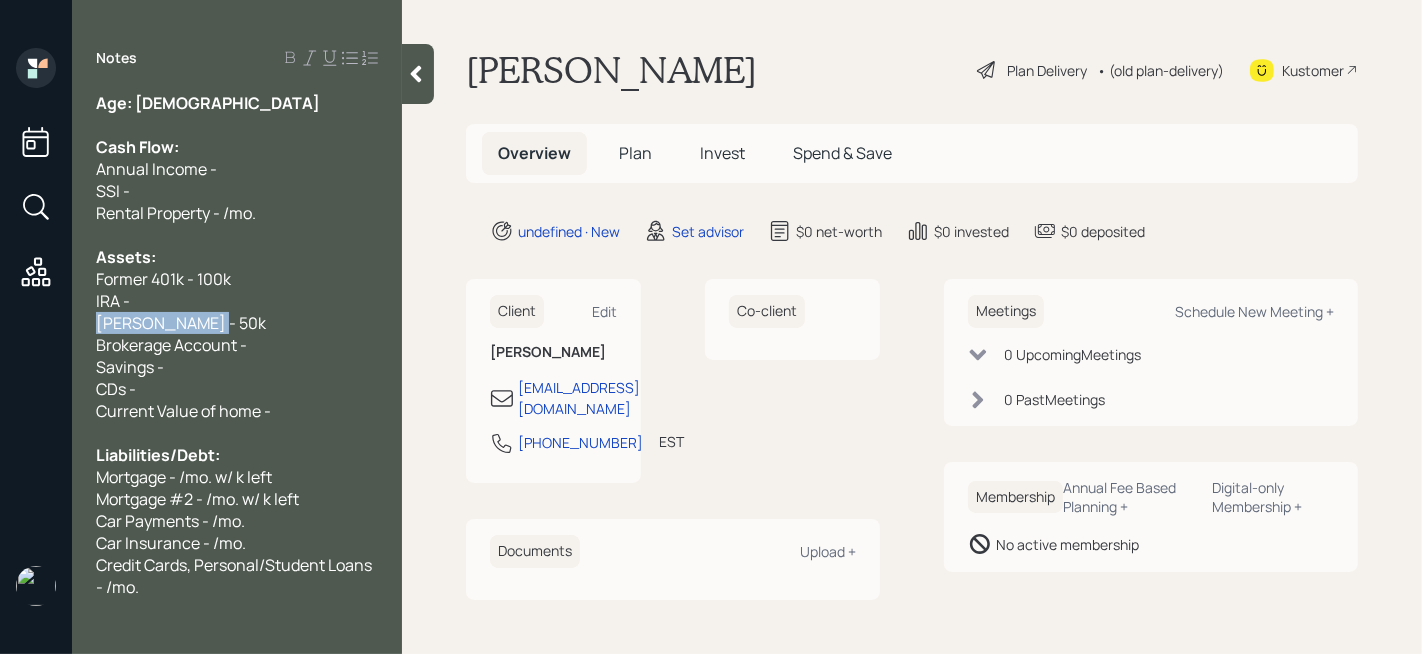 drag, startPoint x: 218, startPoint y: 327, endPoint x: 0, endPoint y: 327, distance: 218 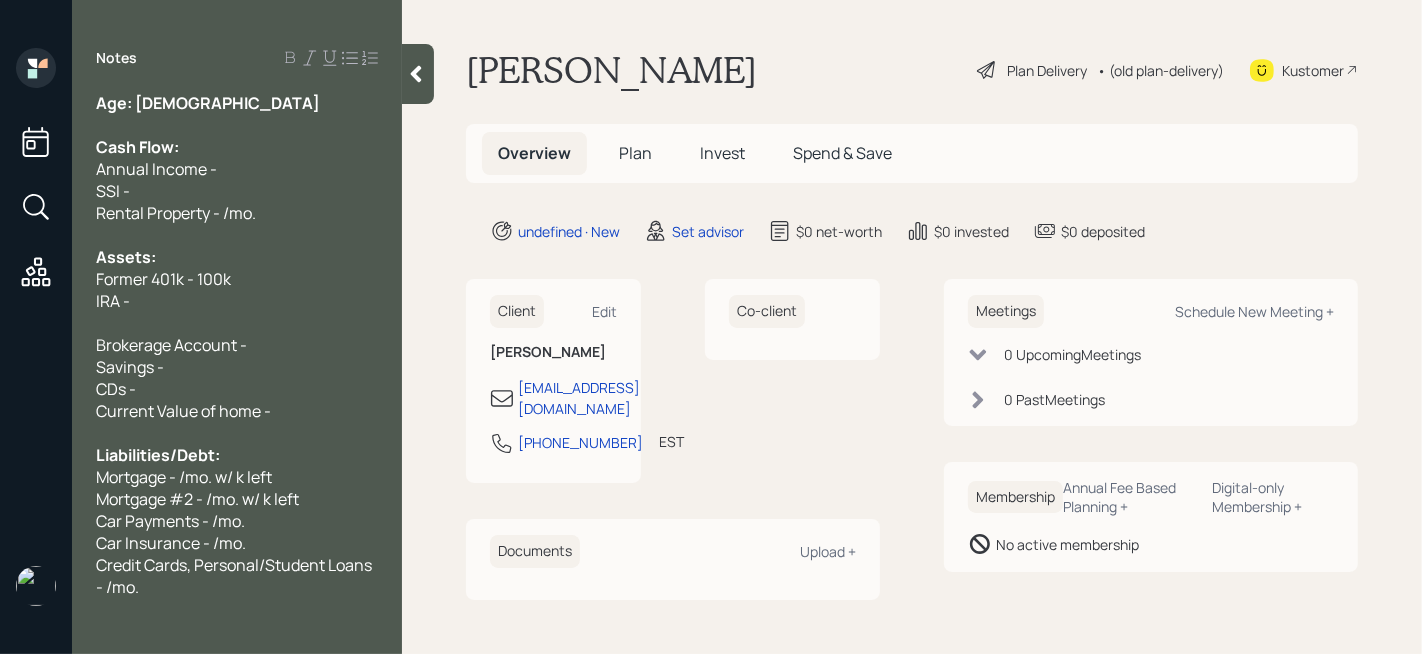 click on "Former 401k - 100k" at bounding box center [163, 279] 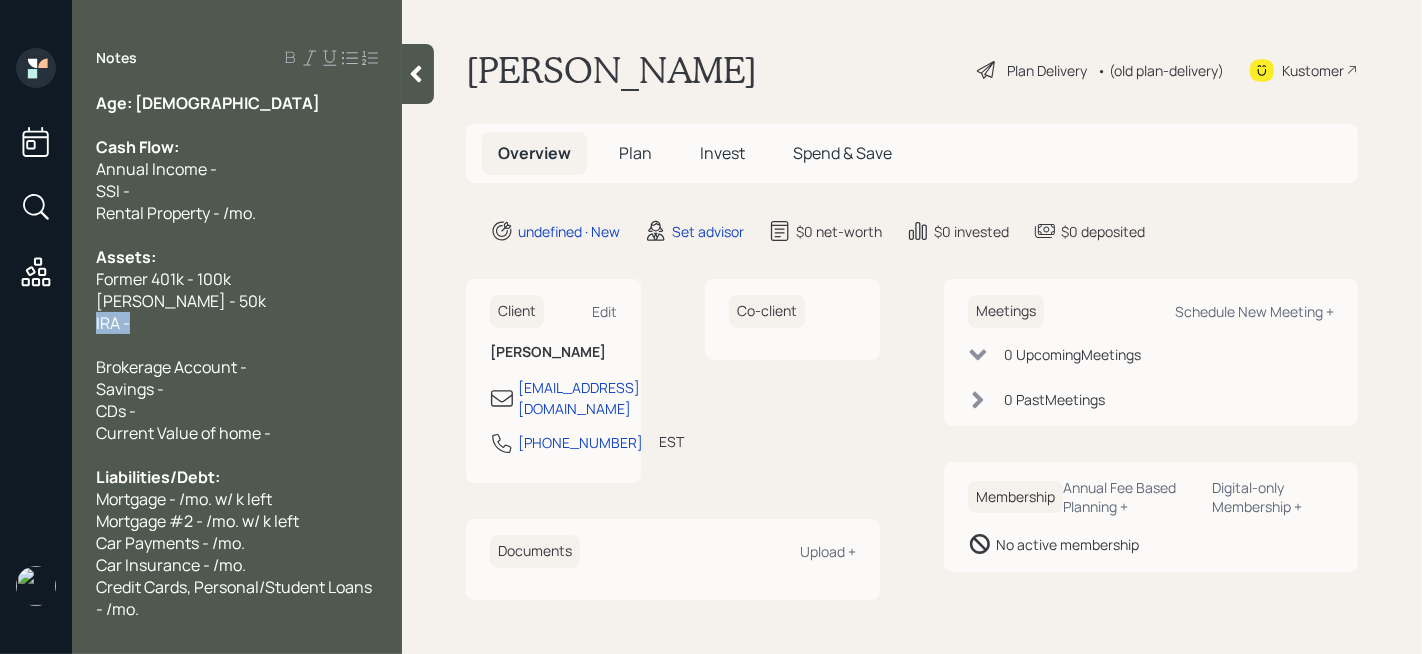 drag, startPoint x: 178, startPoint y: 322, endPoint x: 0, endPoint y: 322, distance: 178 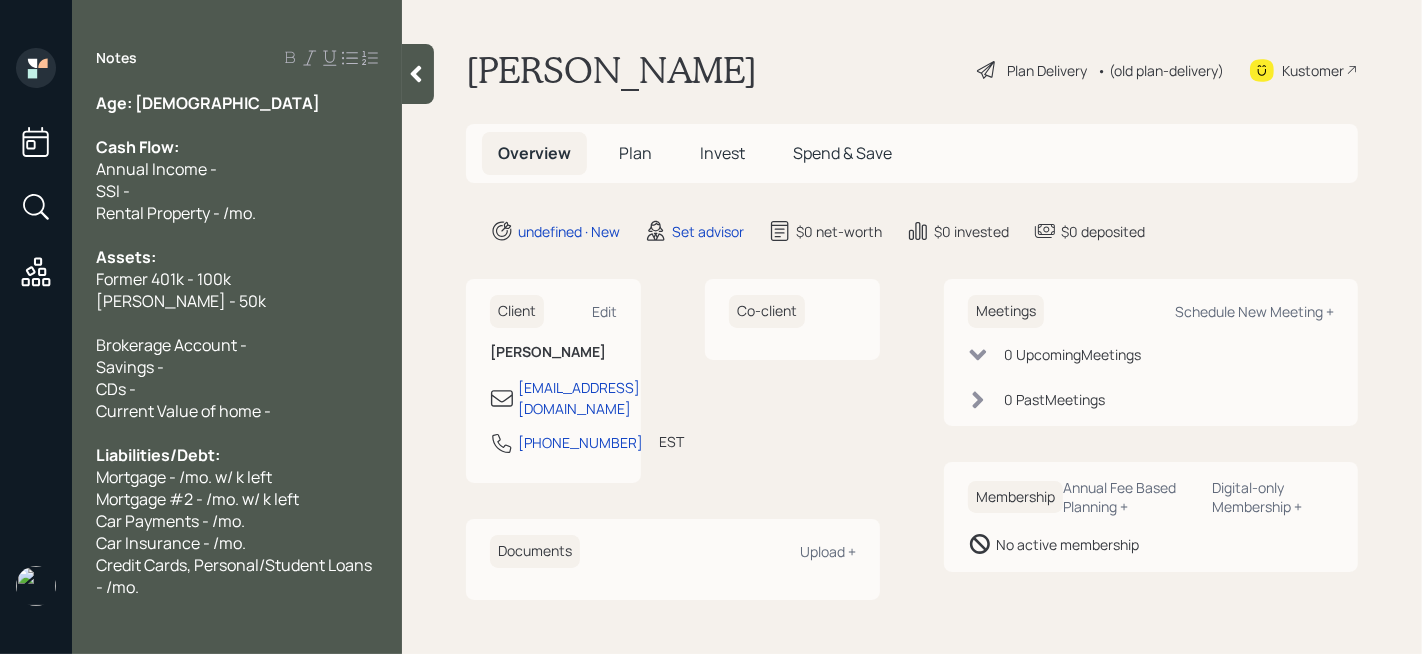 click at bounding box center [237, 323] 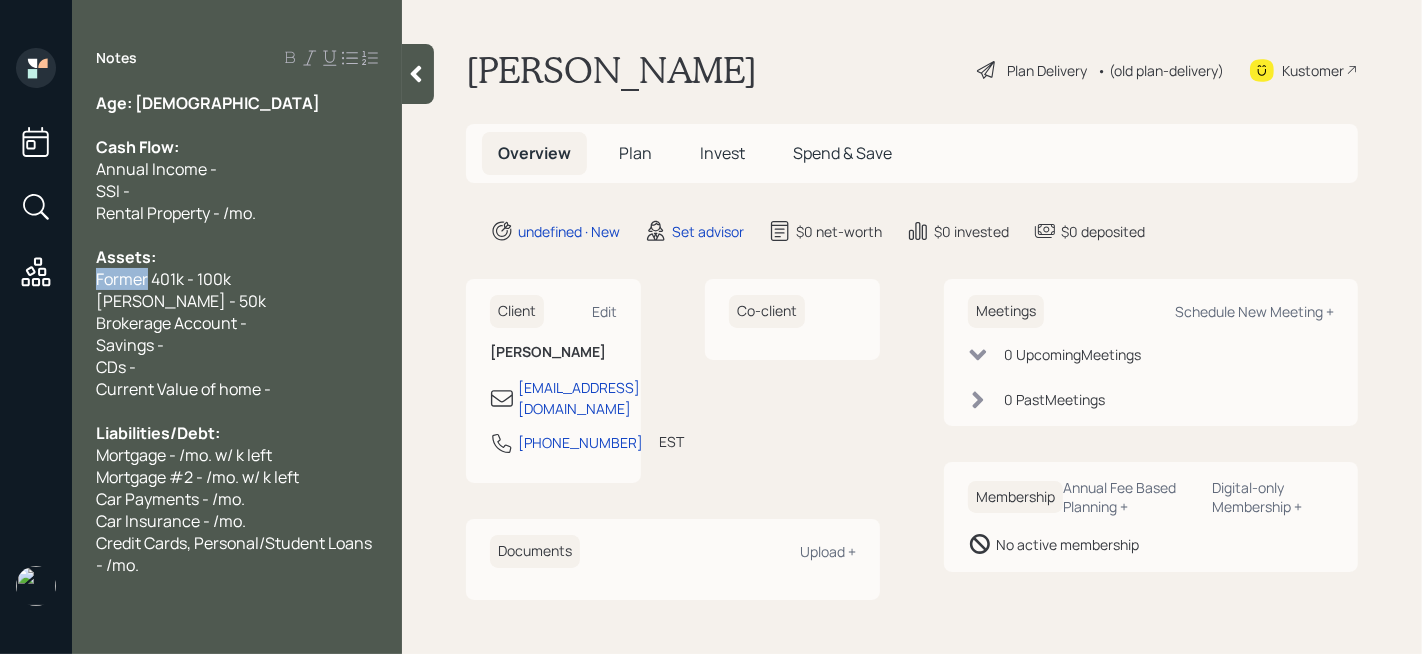 drag, startPoint x: 148, startPoint y: 280, endPoint x: 0, endPoint y: 280, distance: 148 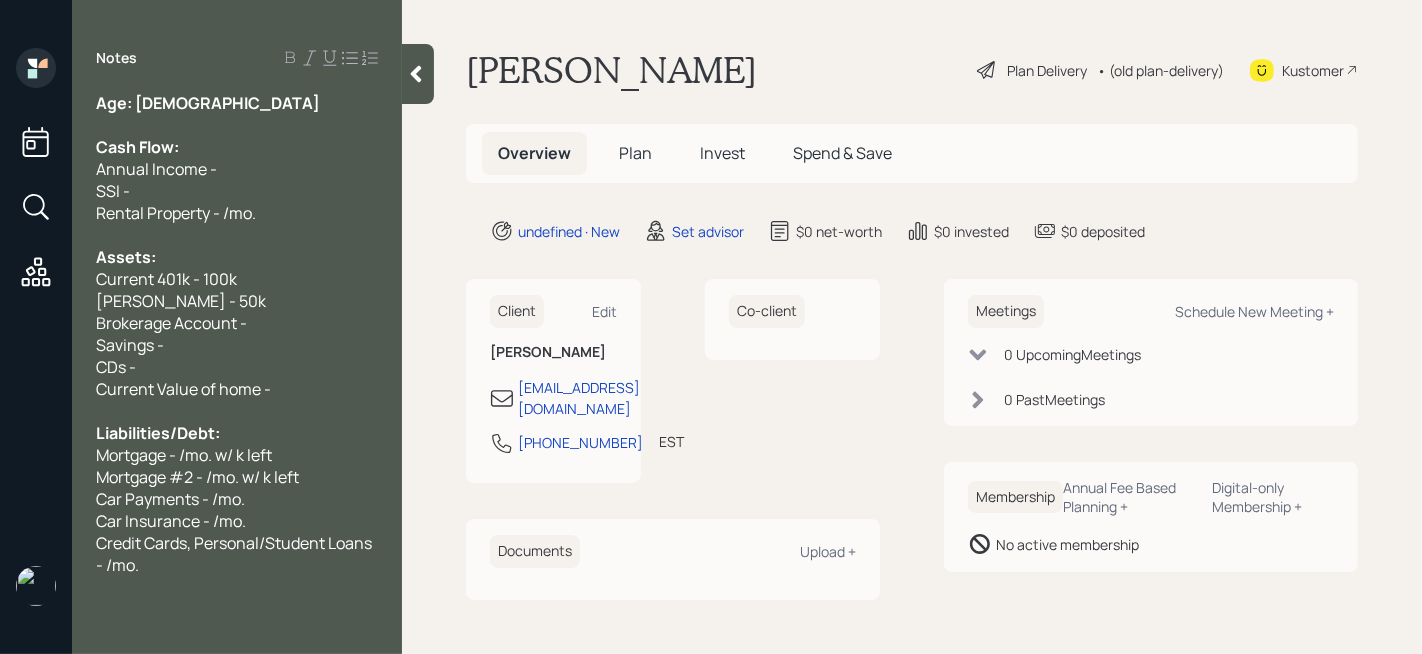 click on "[PERSON_NAME] - 50k" at bounding box center (237, 301) 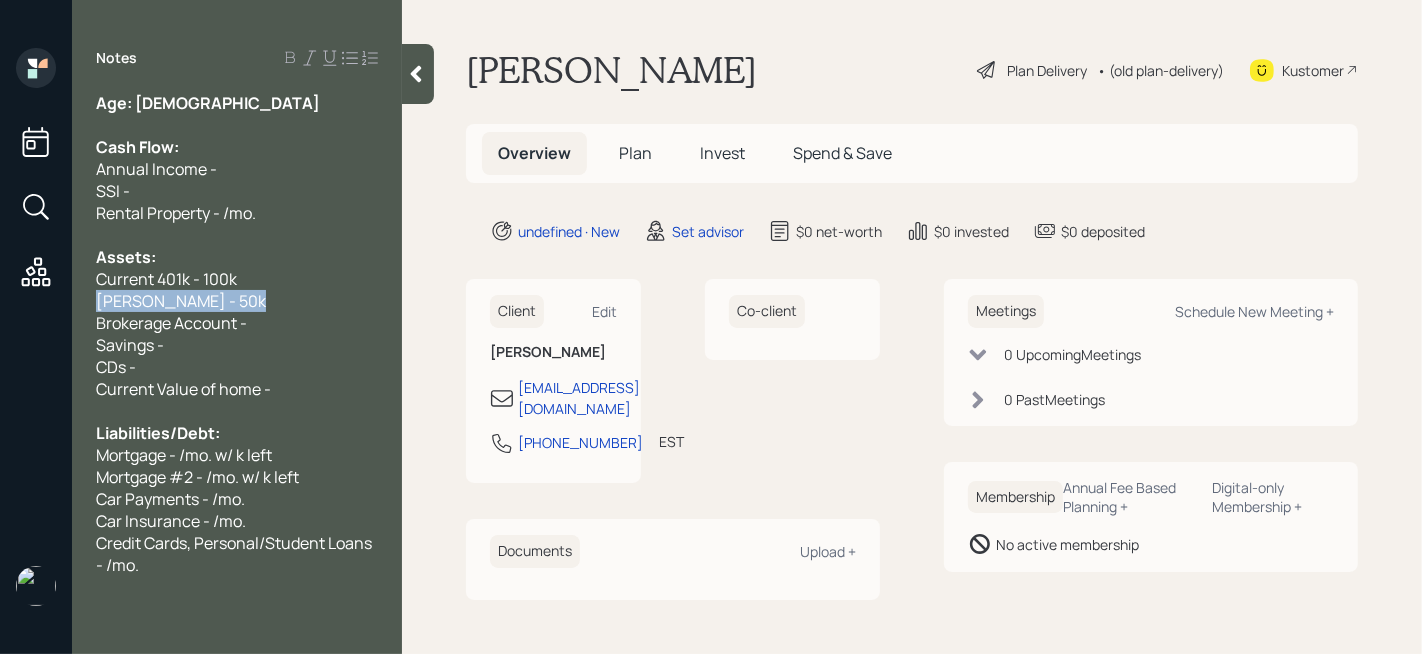 drag, startPoint x: 207, startPoint y: 307, endPoint x: 0, endPoint y: 307, distance: 207 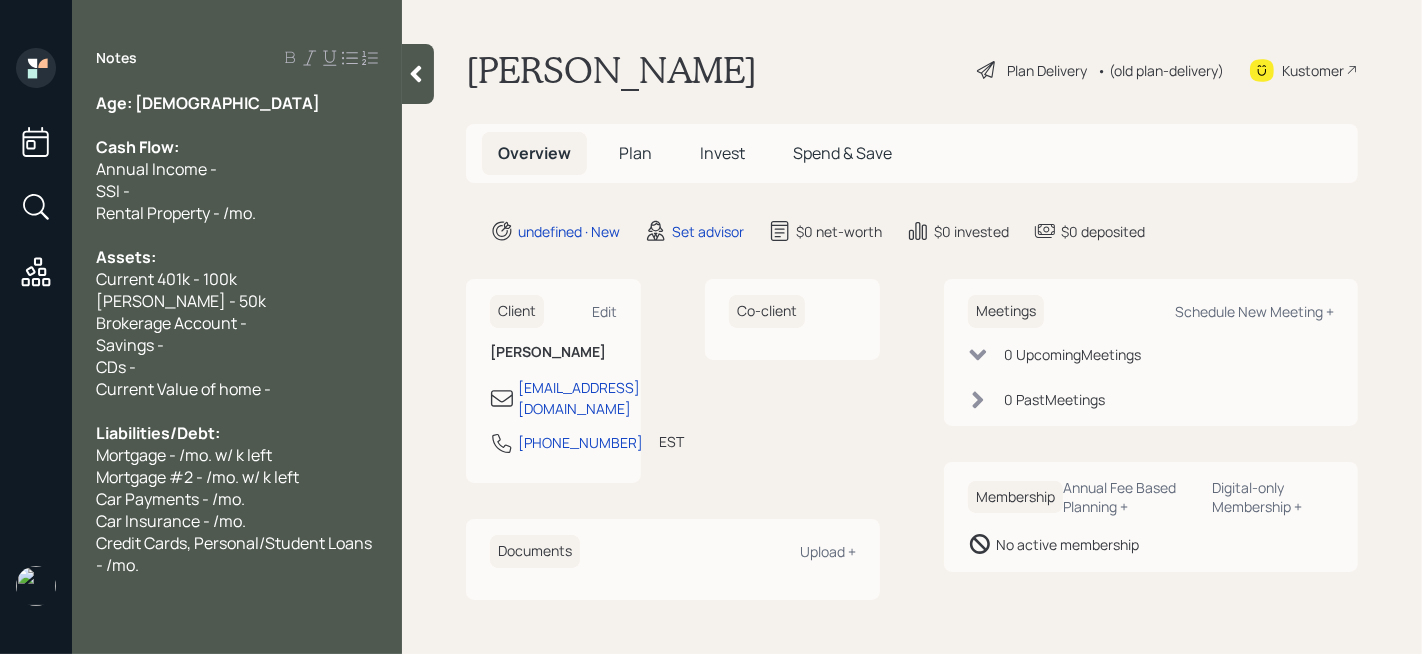 click on "[PERSON_NAME] - 50k" at bounding box center [237, 301] 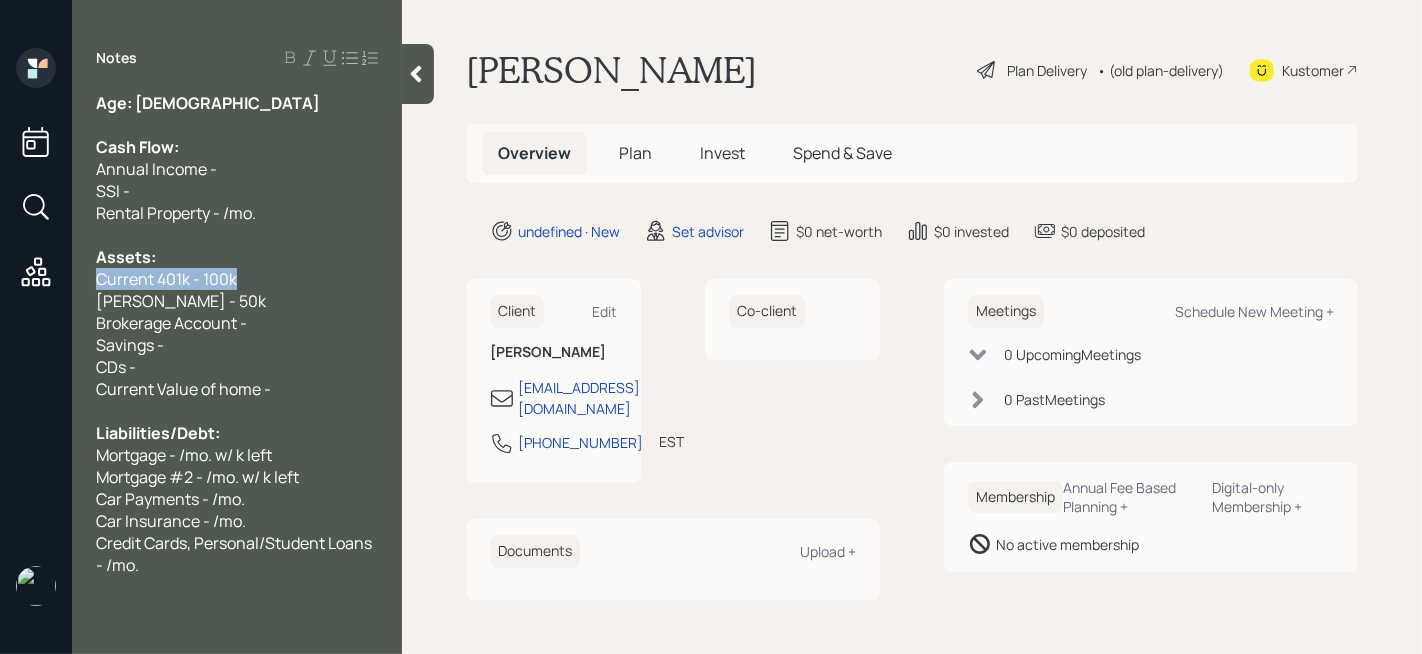 drag, startPoint x: 273, startPoint y: 278, endPoint x: 0, endPoint y: 278, distance: 273 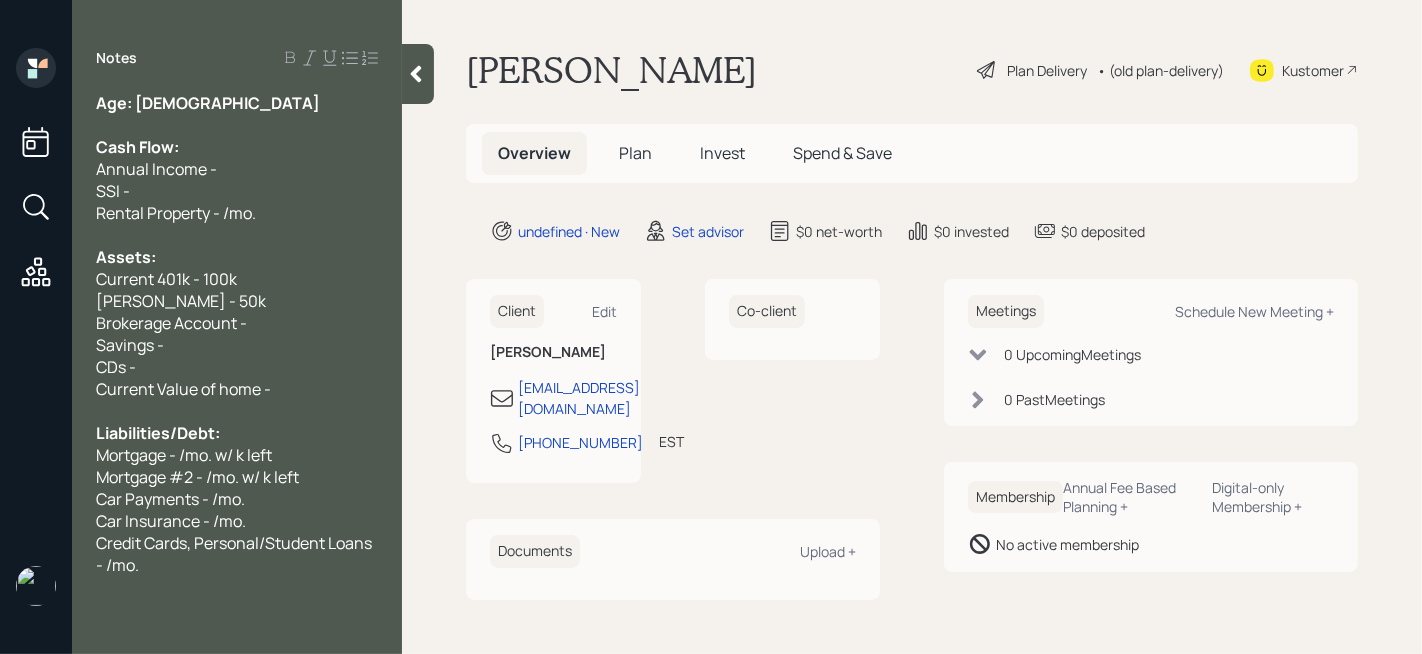 click on "Current 401k - 100k" at bounding box center [166, 279] 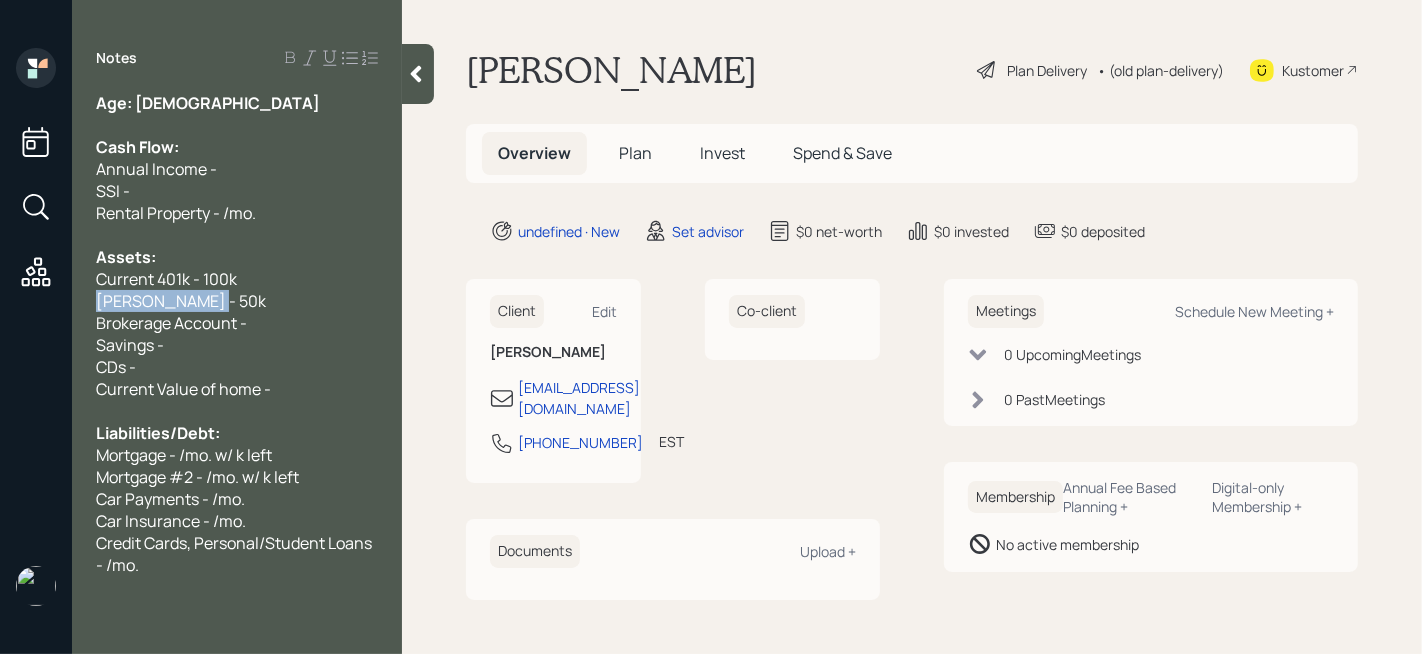 drag, startPoint x: 217, startPoint y: 293, endPoint x: 0, endPoint y: 299, distance: 217.08293 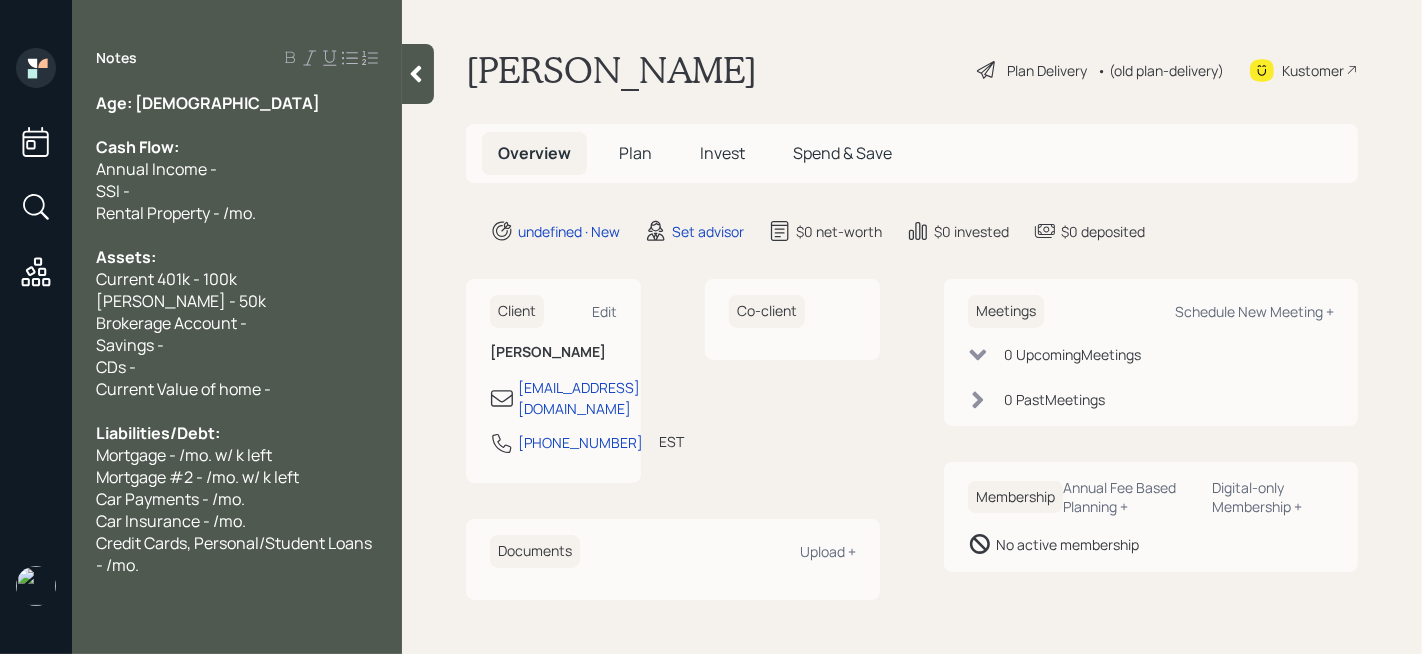 click on "[PERSON_NAME] - 50k" at bounding box center (237, 301) 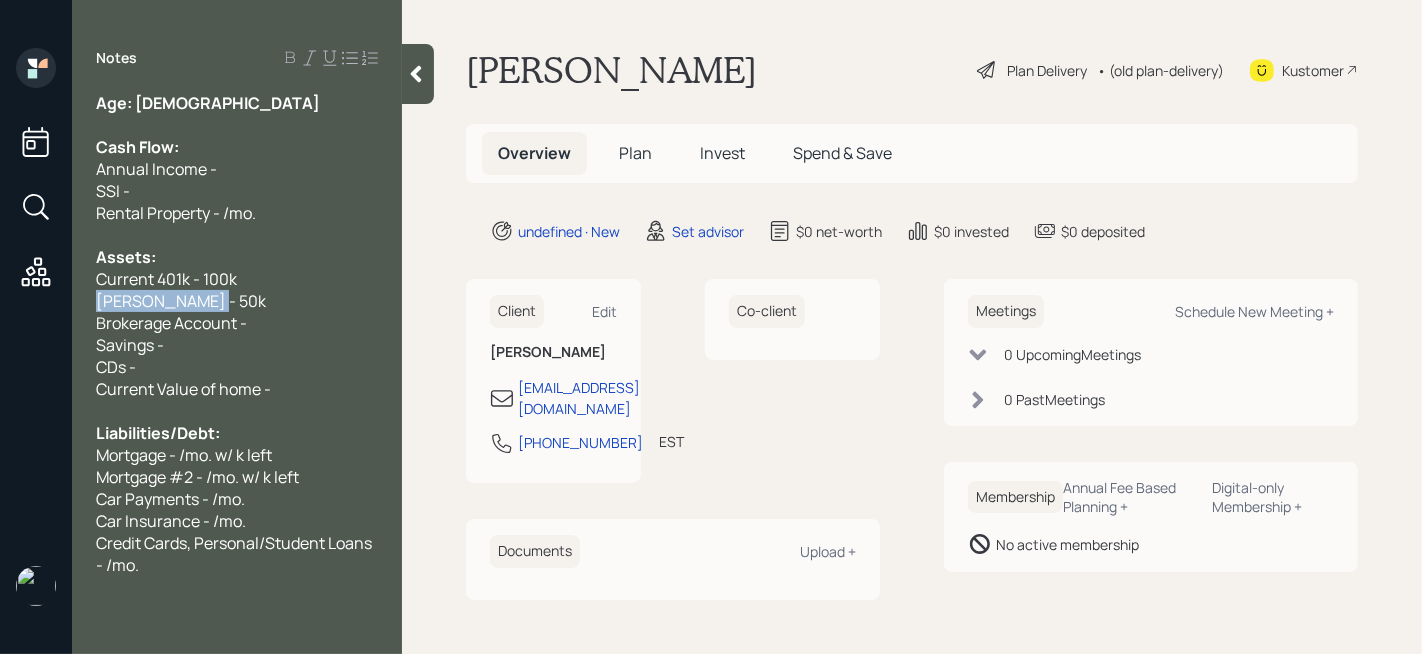 drag, startPoint x: 238, startPoint y: 306, endPoint x: 0, endPoint y: 300, distance: 238.07562 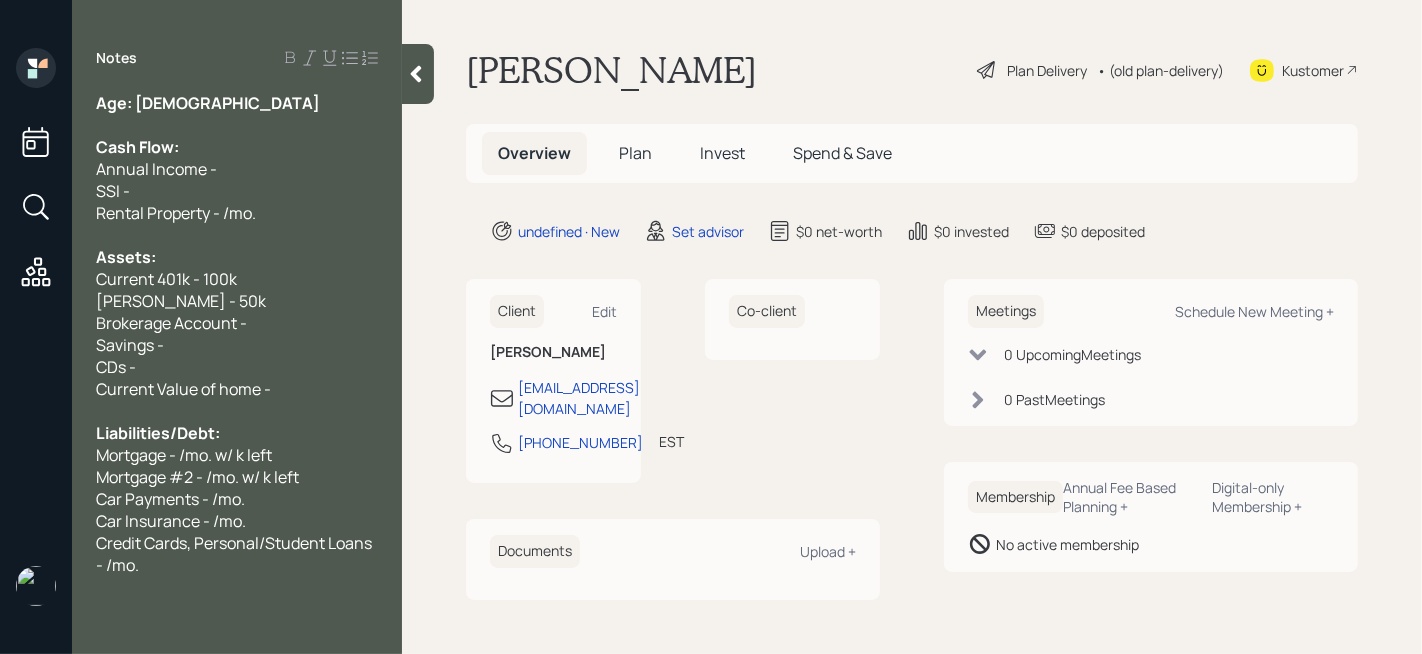 click on "[PERSON_NAME] - 50k" at bounding box center (181, 301) 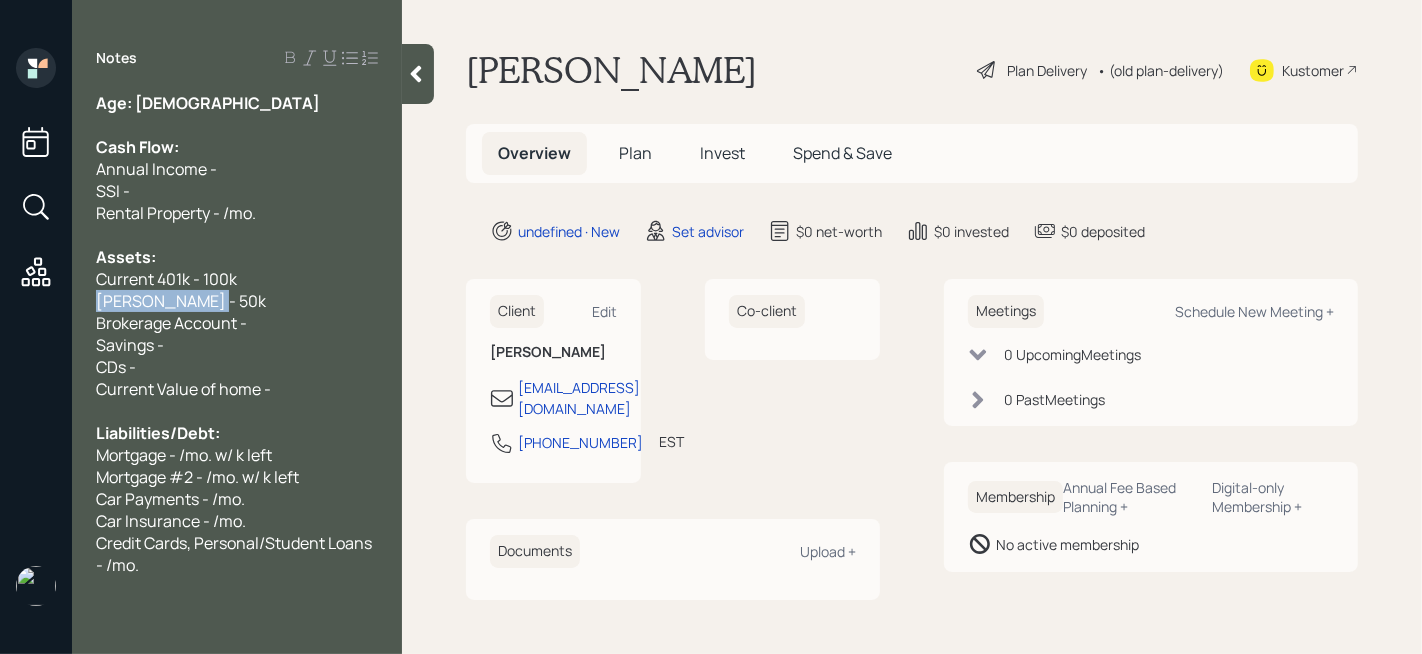 drag, startPoint x: 263, startPoint y: 298, endPoint x: 0, endPoint y: 298, distance: 263 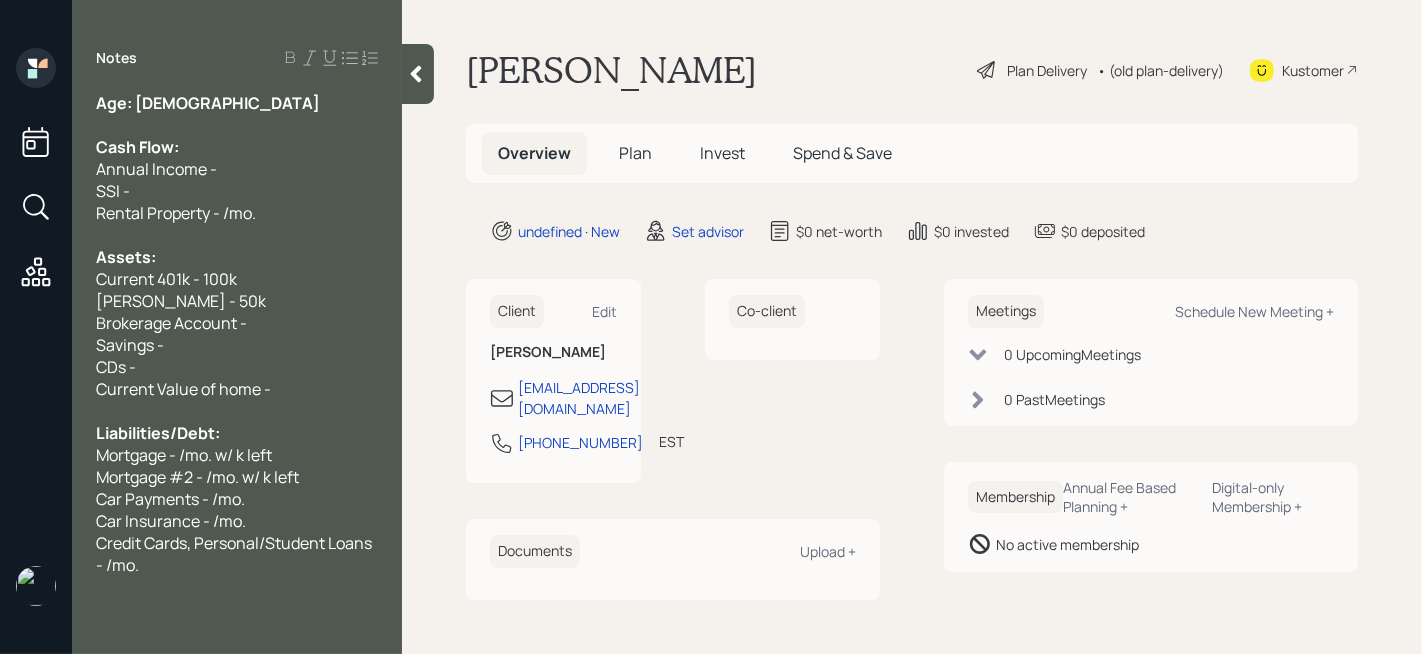 click on "Brokerage Account -" at bounding box center [171, 323] 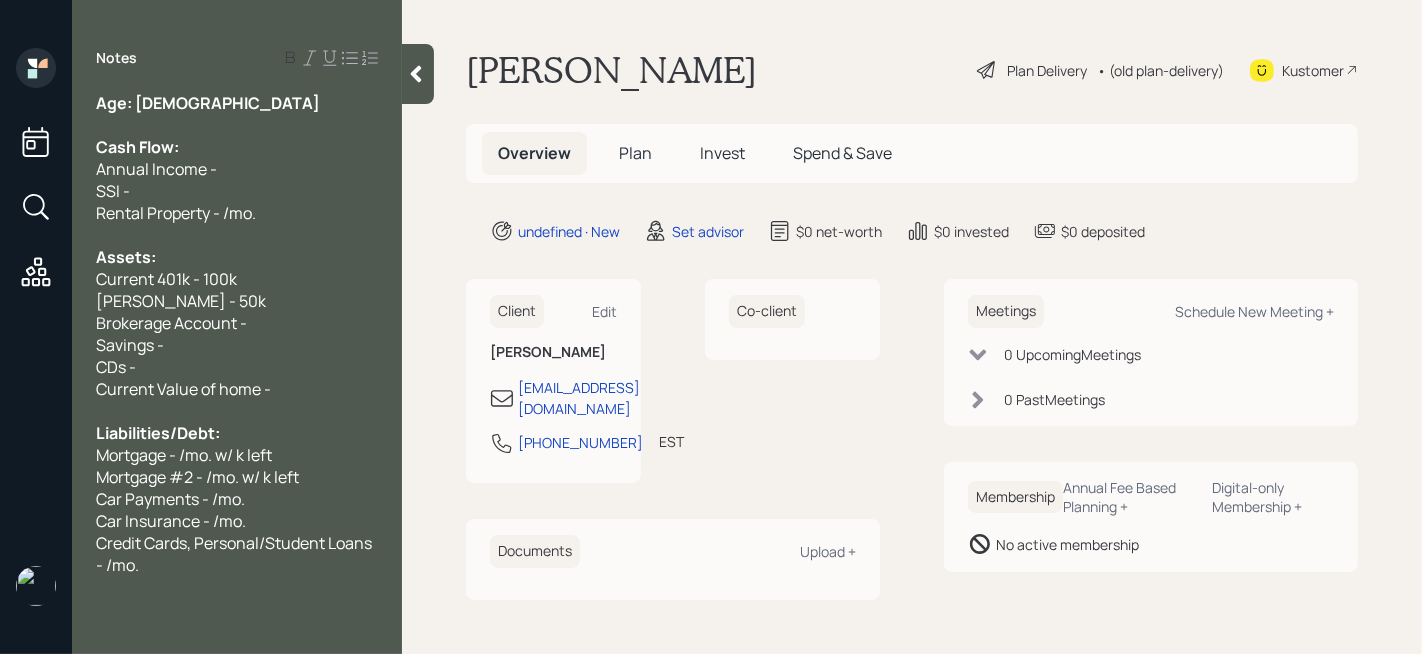 click on "[PERSON_NAME] - 50k" at bounding box center (237, 301) 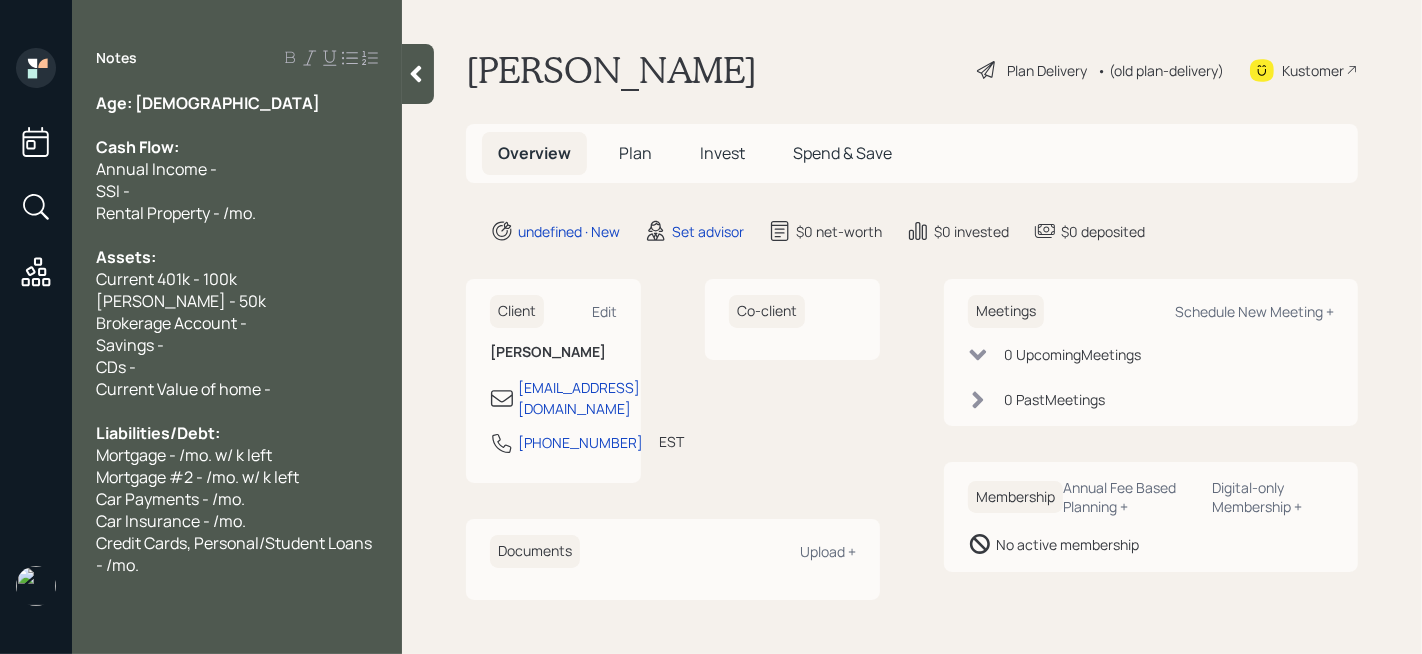 click on "CDs -" at bounding box center [237, 367] 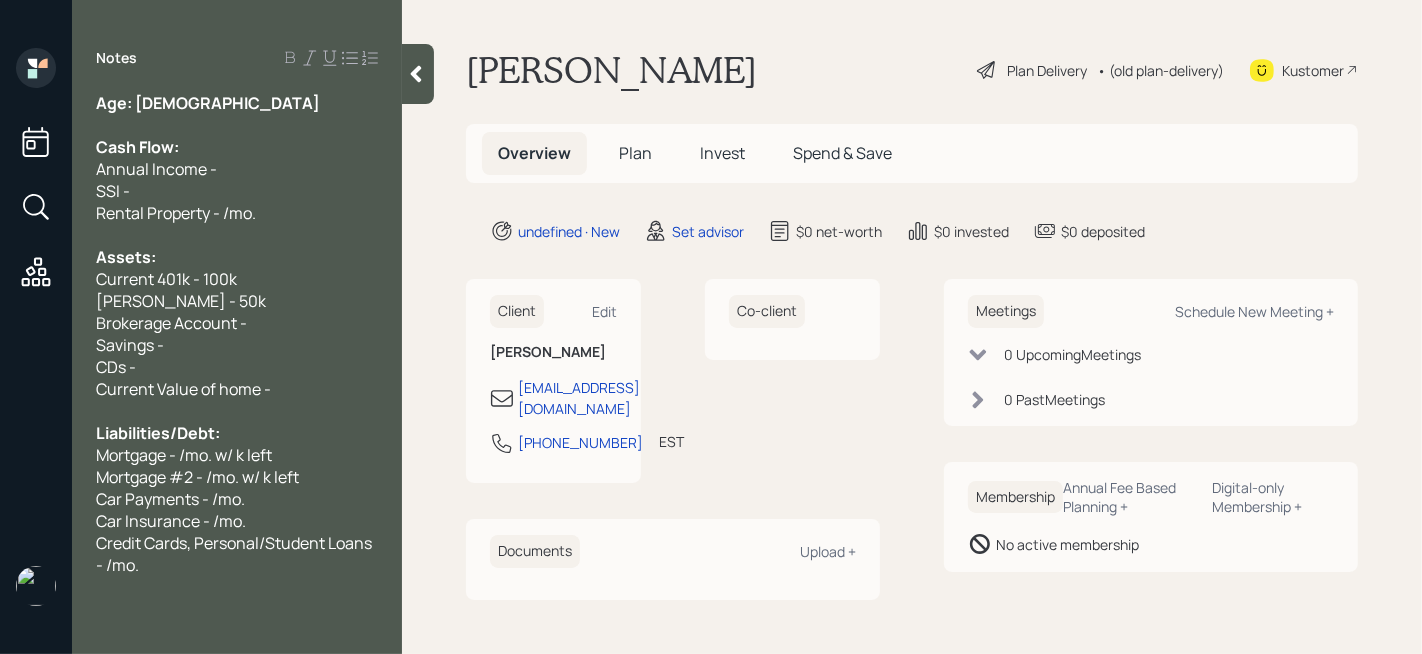 drag, startPoint x: 278, startPoint y: 328, endPoint x: 0, endPoint y: 328, distance: 278 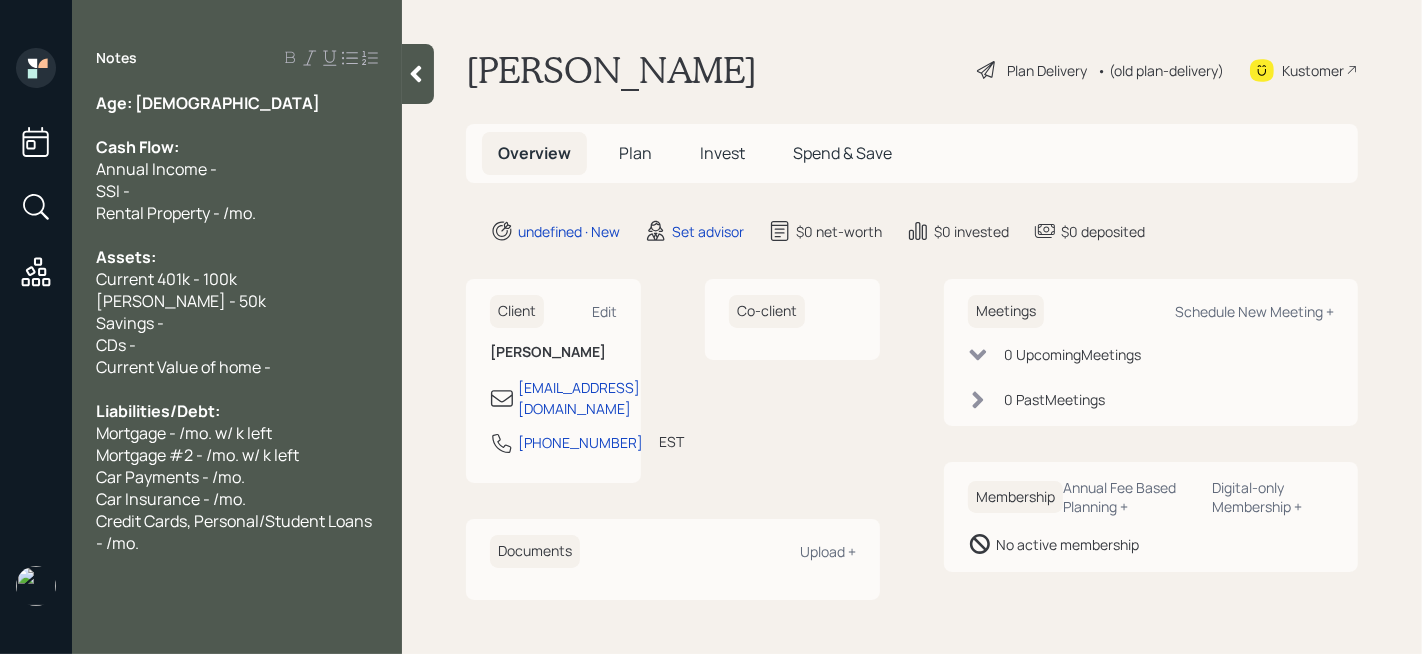 click on "Current Value of home -" at bounding box center [183, 367] 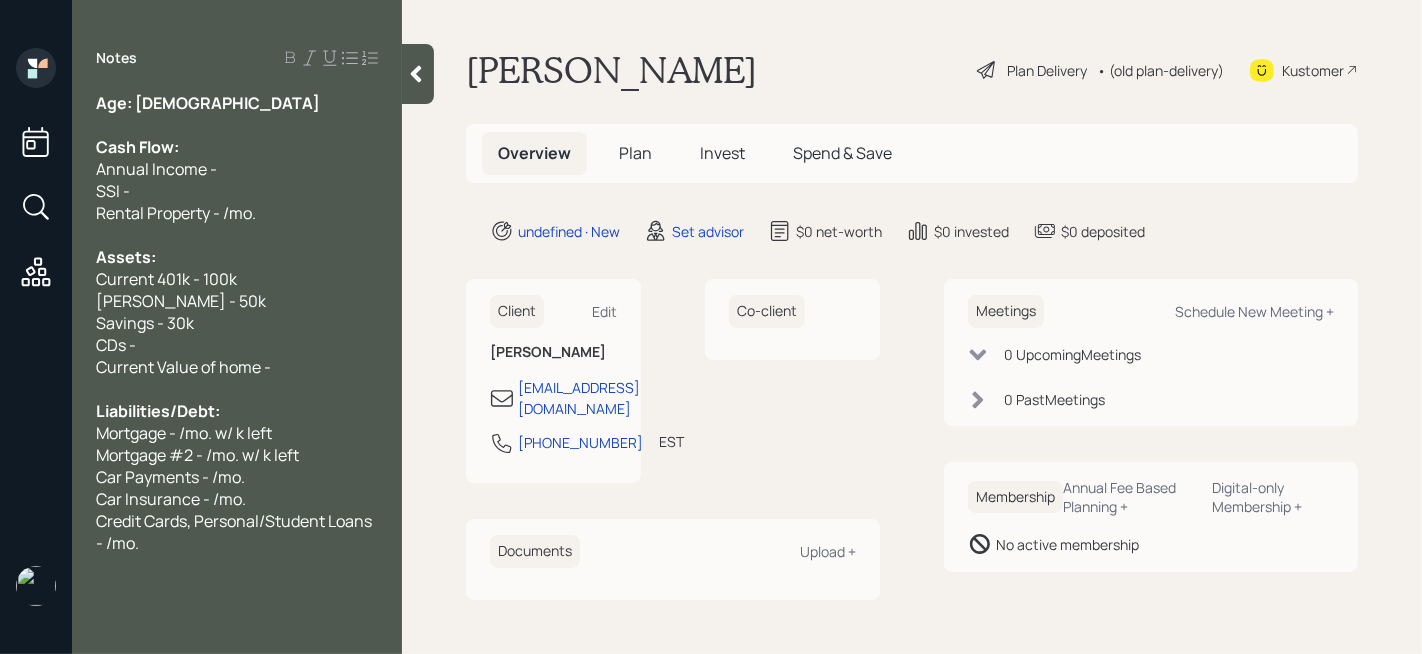 click on "Mortgage - /mo. w/ k left" at bounding box center (184, 433) 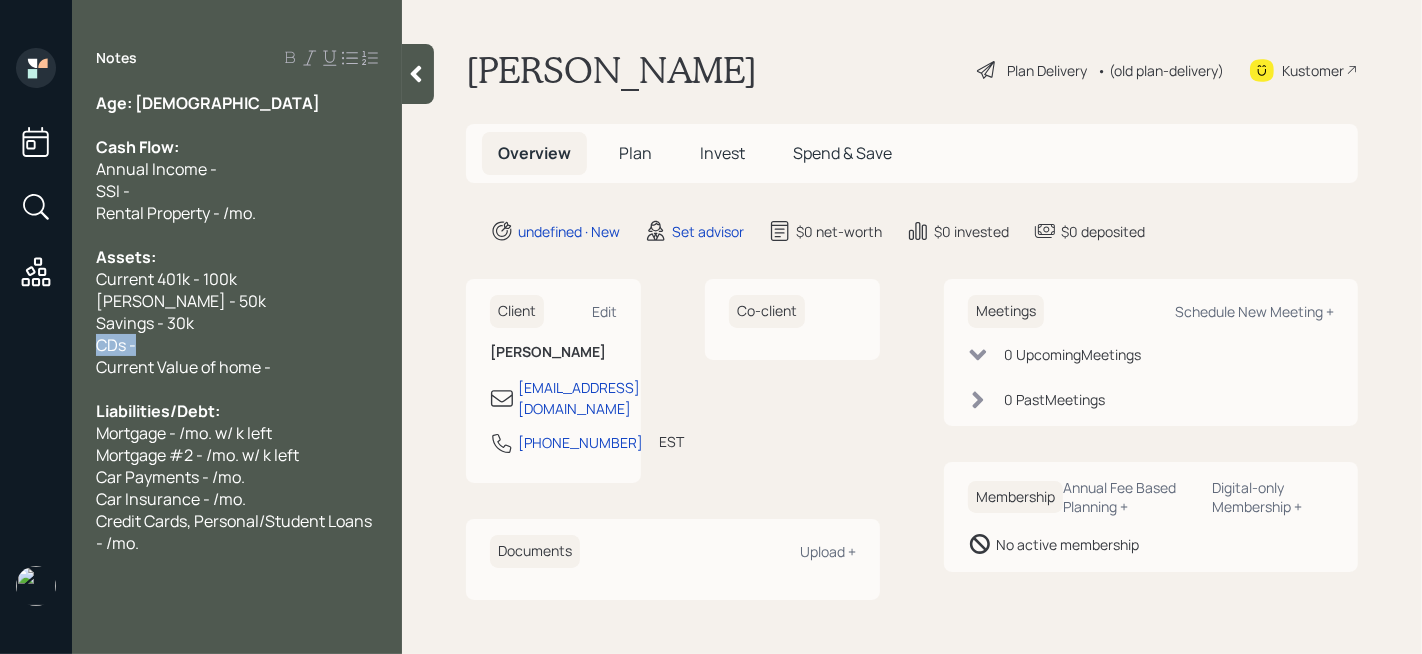 drag, startPoint x: 297, startPoint y: 346, endPoint x: 0, endPoint y: 353, distance: 297.0825 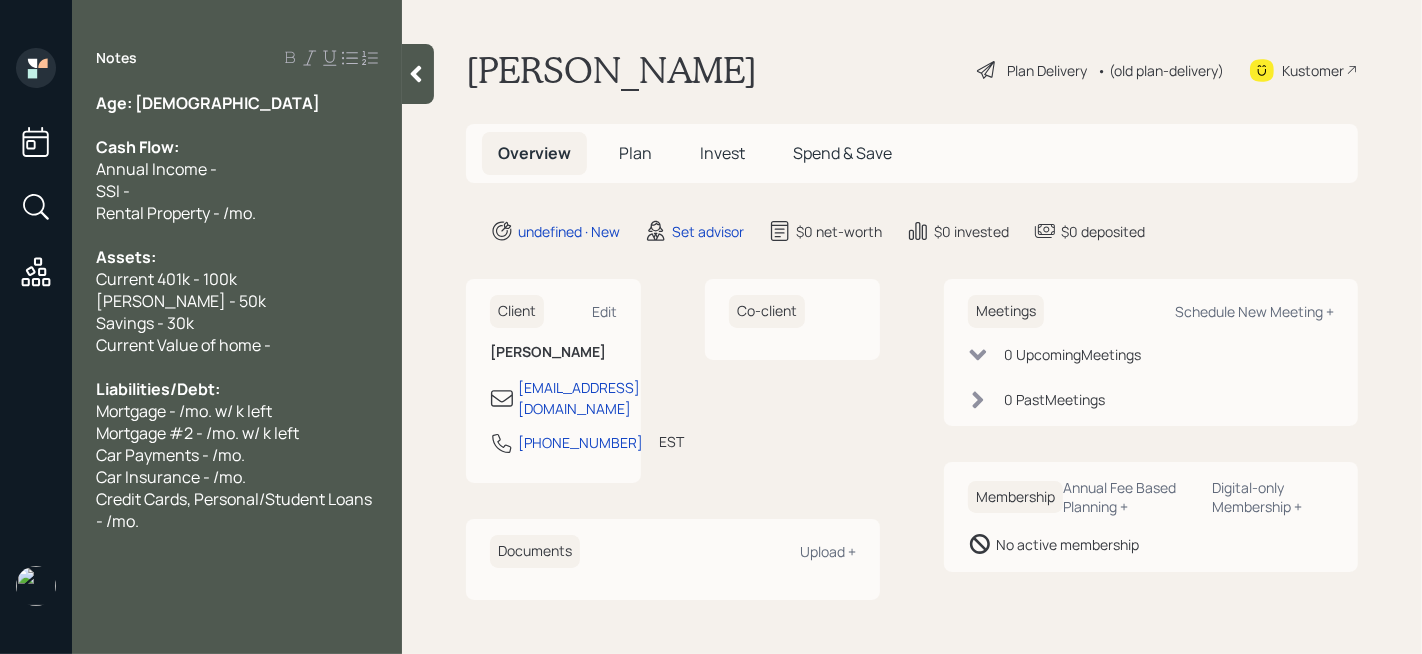 click on "Savings - 30k" at bounding box center [237, 323] 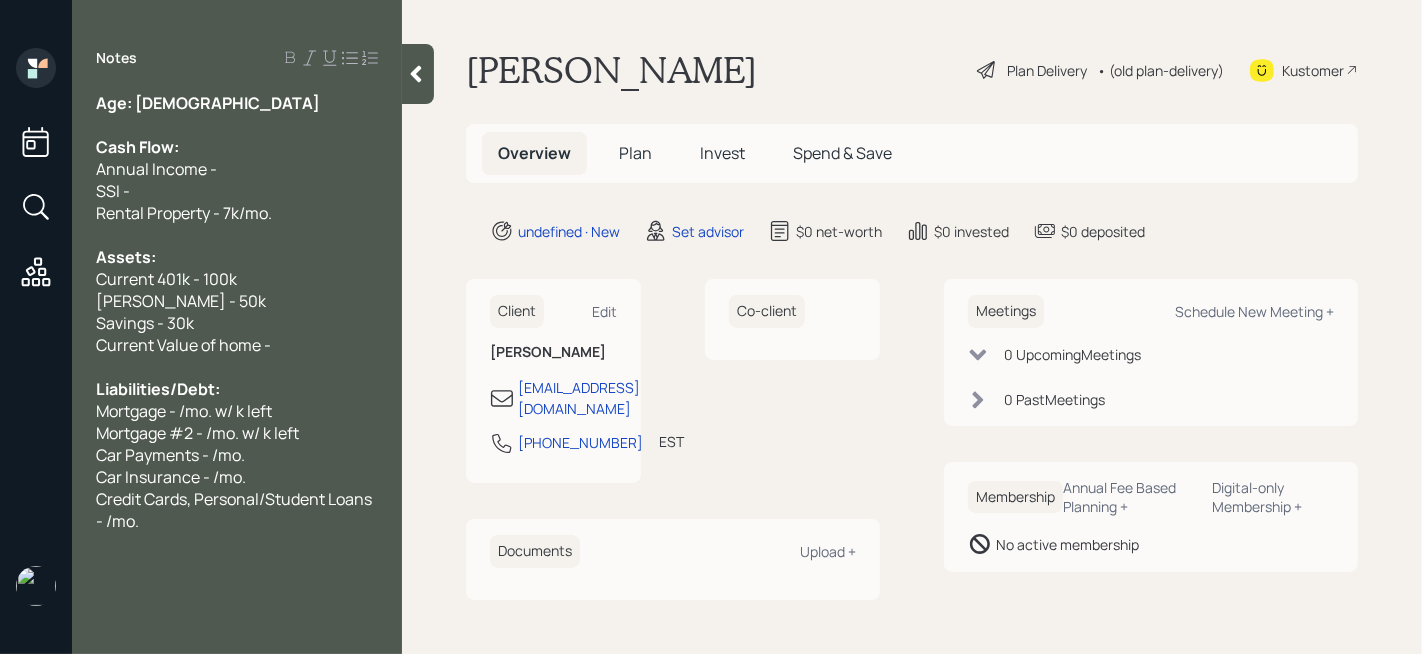 click on "Rental Property - 7k/mo." at bounding box center (237, 213) 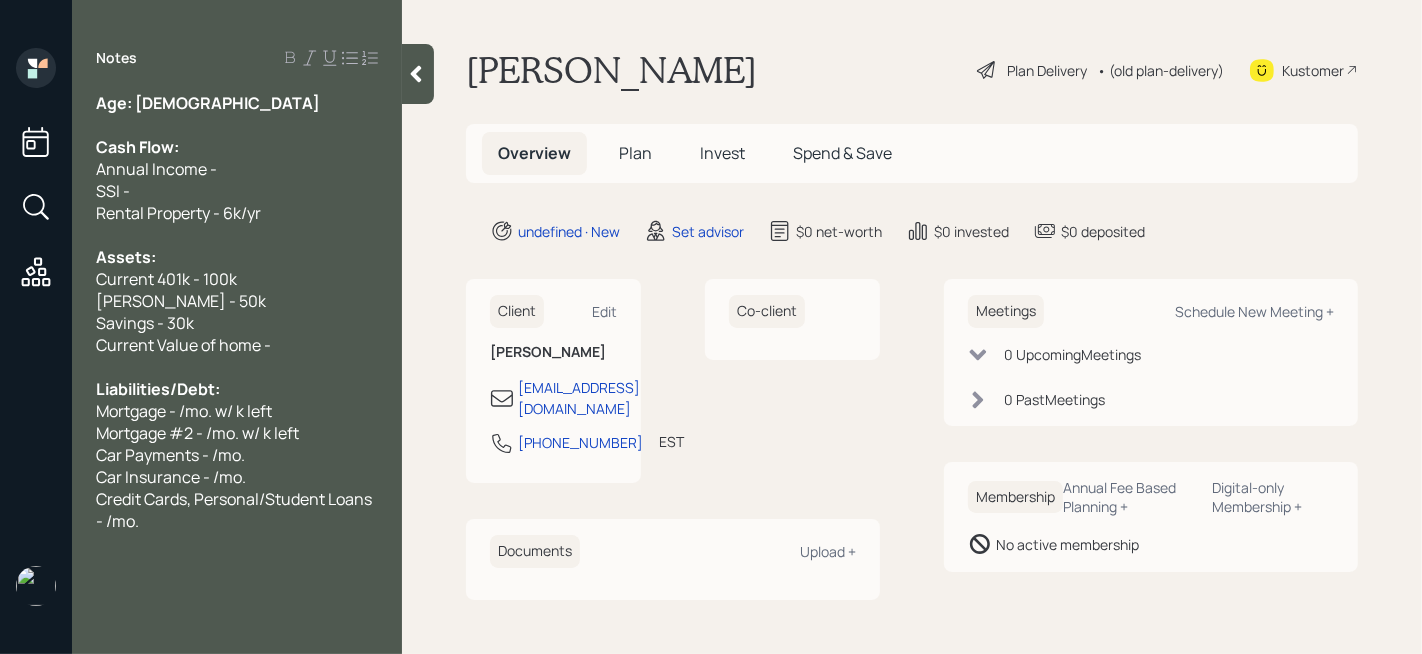 click on "Rental Property - 6k/yr" at bounding box center (237, 213) 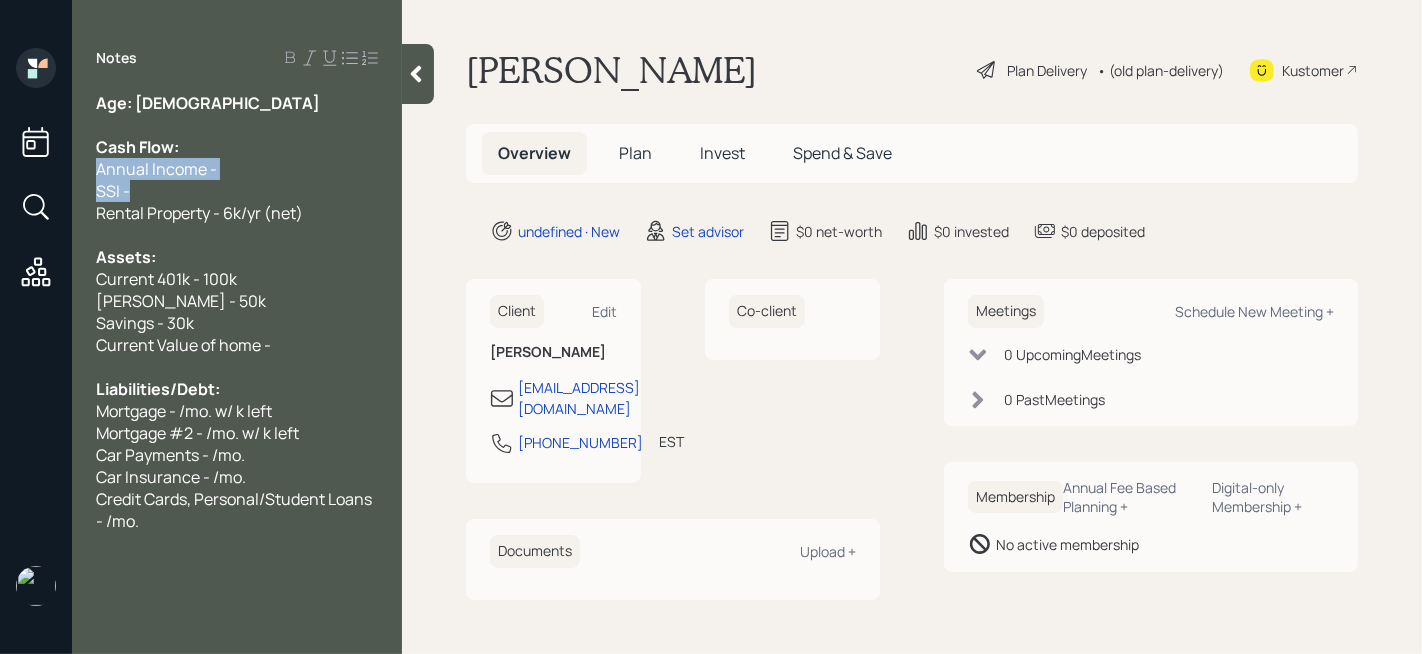 drag, startPoint x: 135, startPoint y: 185, endPoint x: 45, endPoint y: 177, distance: 90.35486 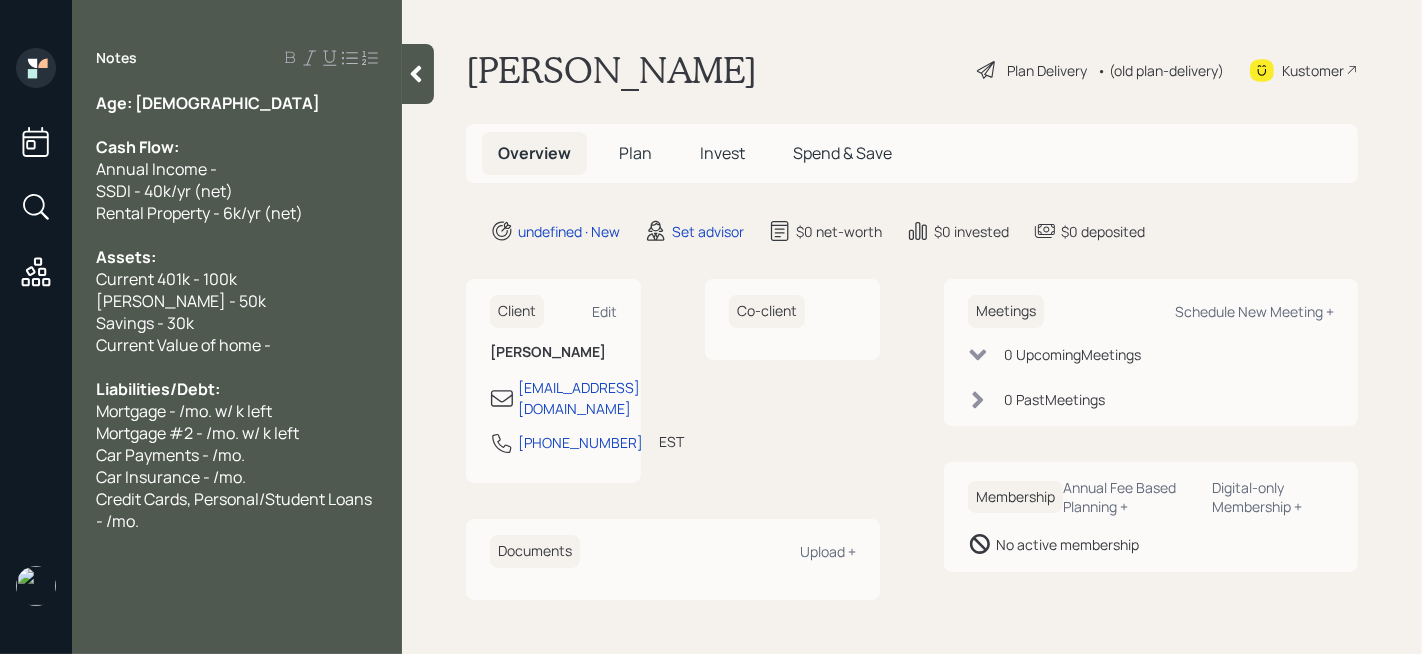 click on "Annual Income -" at bounding box center [237, 169] 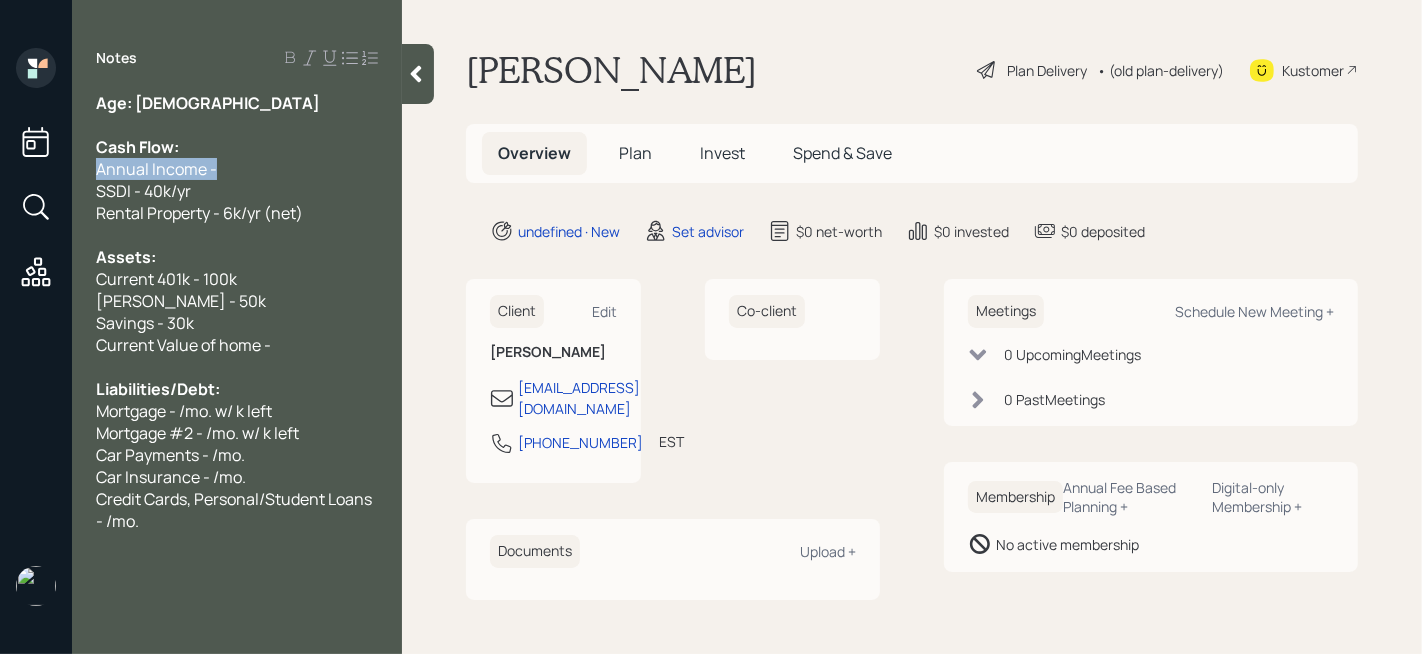 drag, startPoint x: 238, startPoint y: 170, endPoint x: 0, endPoint y: 170, distance: 238 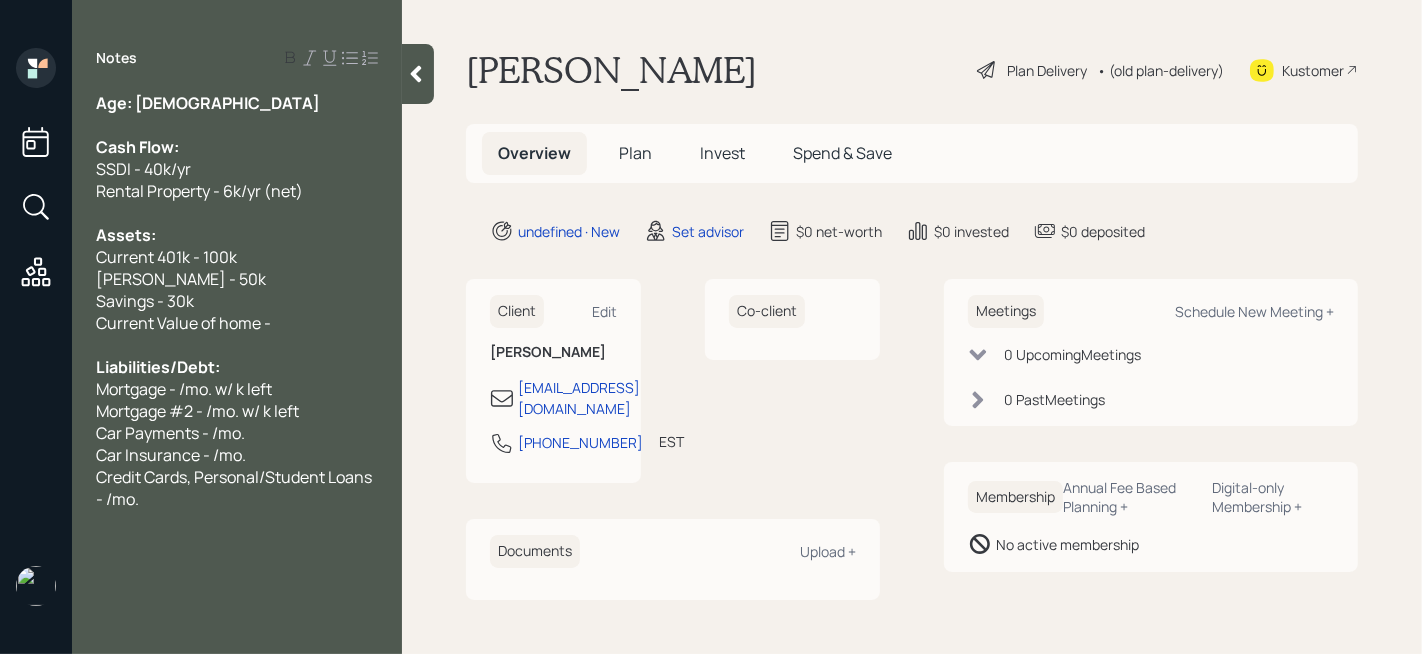 click on "SSDI - 40k/yr" at bounding box center [237, 169] 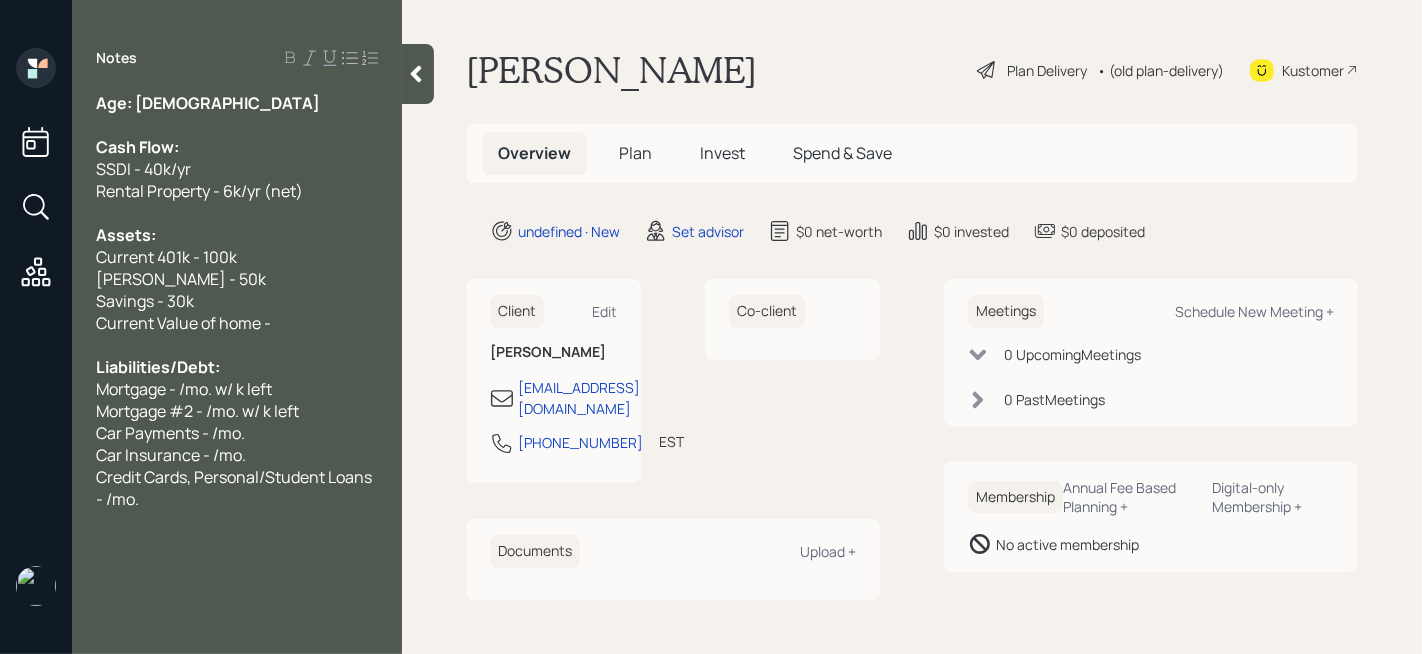 click on "Current 401k - 100k" at bounding box center (237, 257) 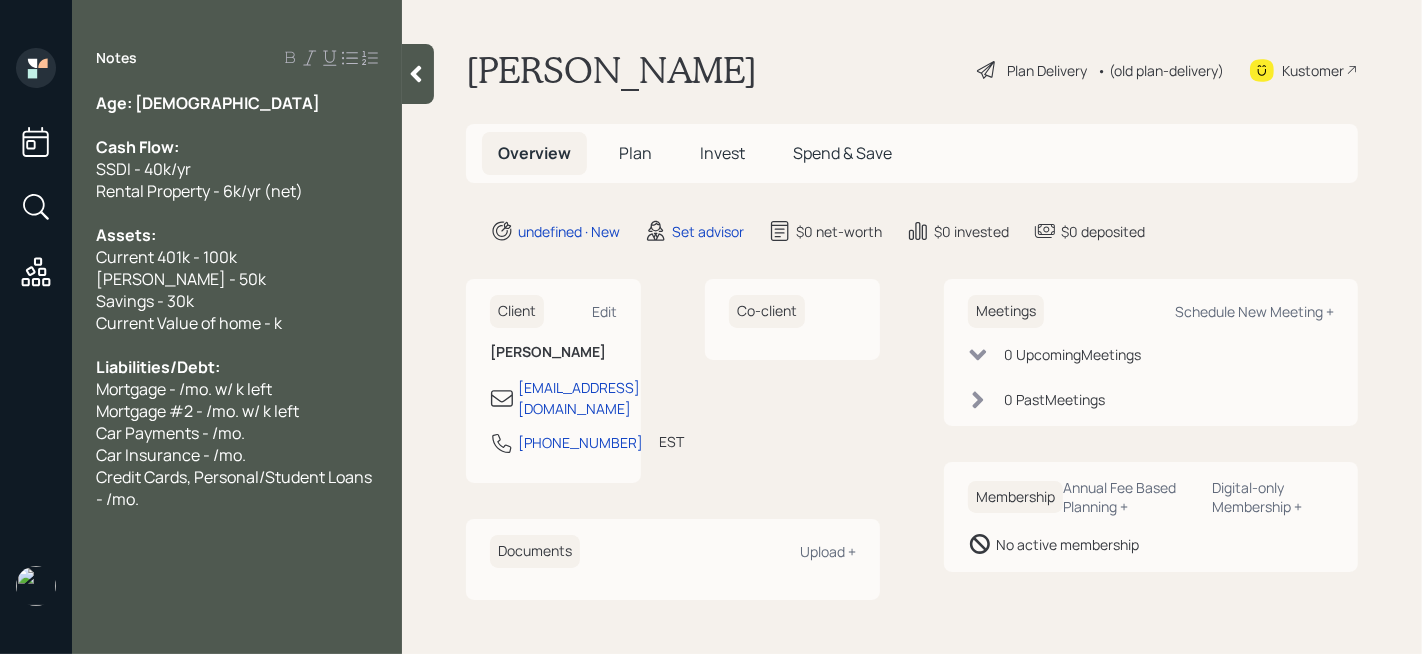 click on "Mortgage - /mo. w/ k left" at bounding box center (184, 389) 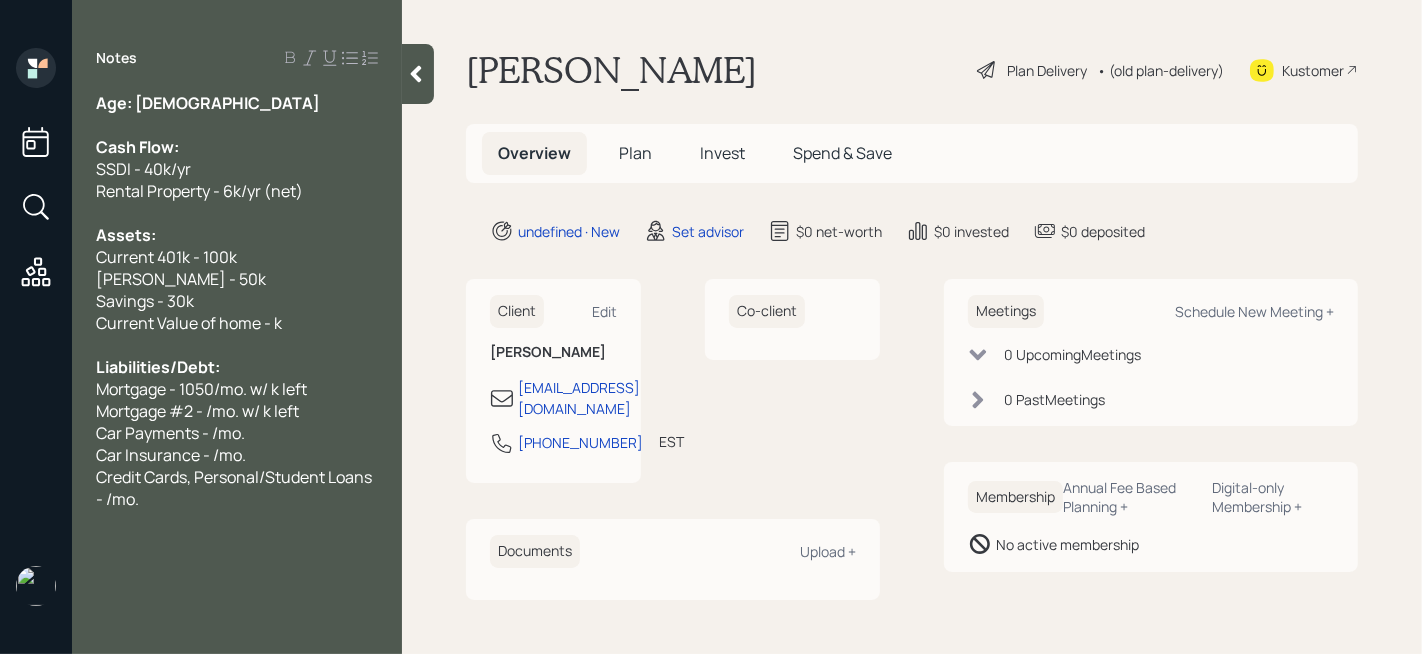 click on "Mortgage #2 - /mo. w/ k left" at bounding box center [197, 411] 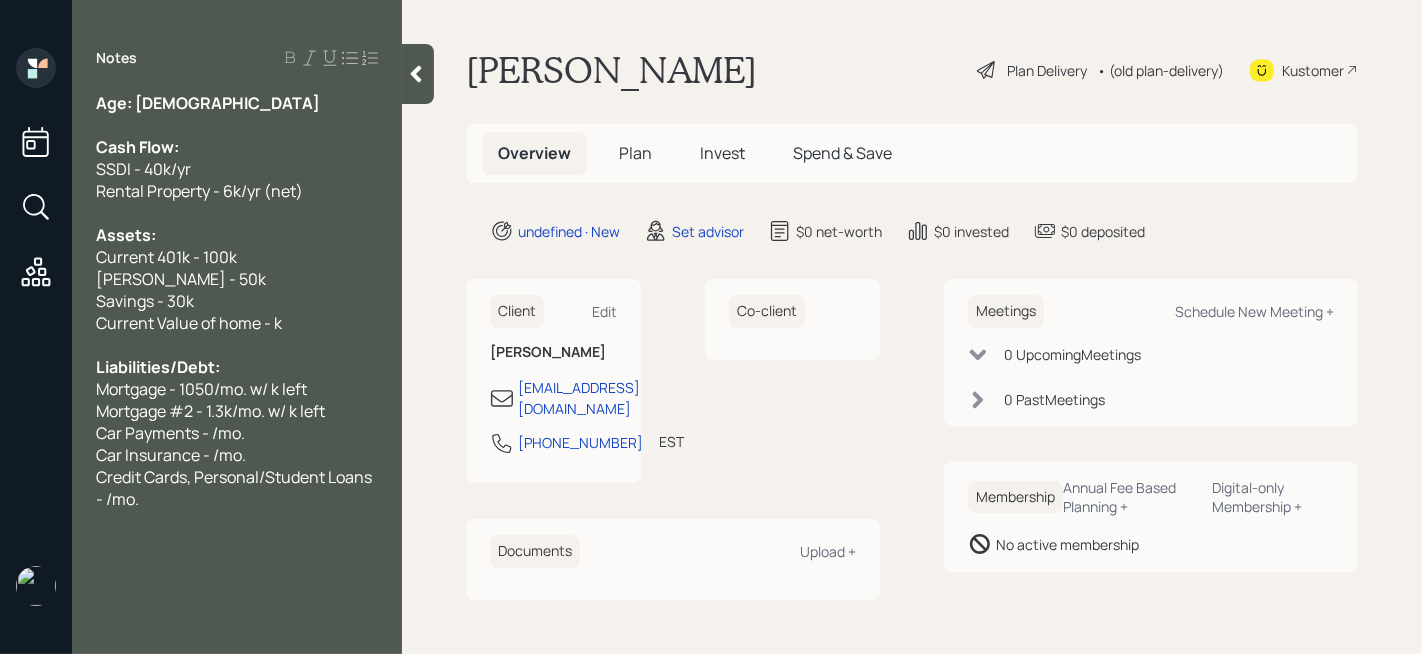 click on "Car Payments - /mo." at bounding box center [170, 433] 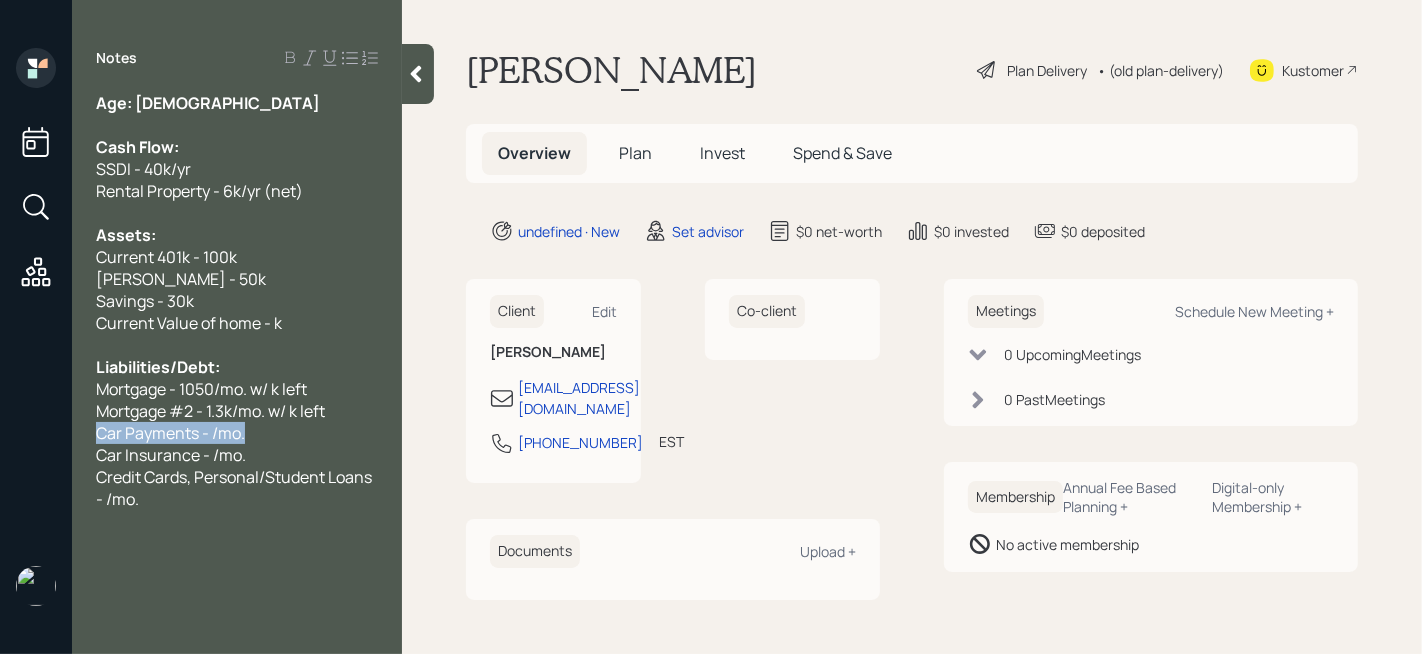 drag, startPoint x: 247, startPoint y: 442, endPoint x: 0, endPoint y: 442, distance: 247 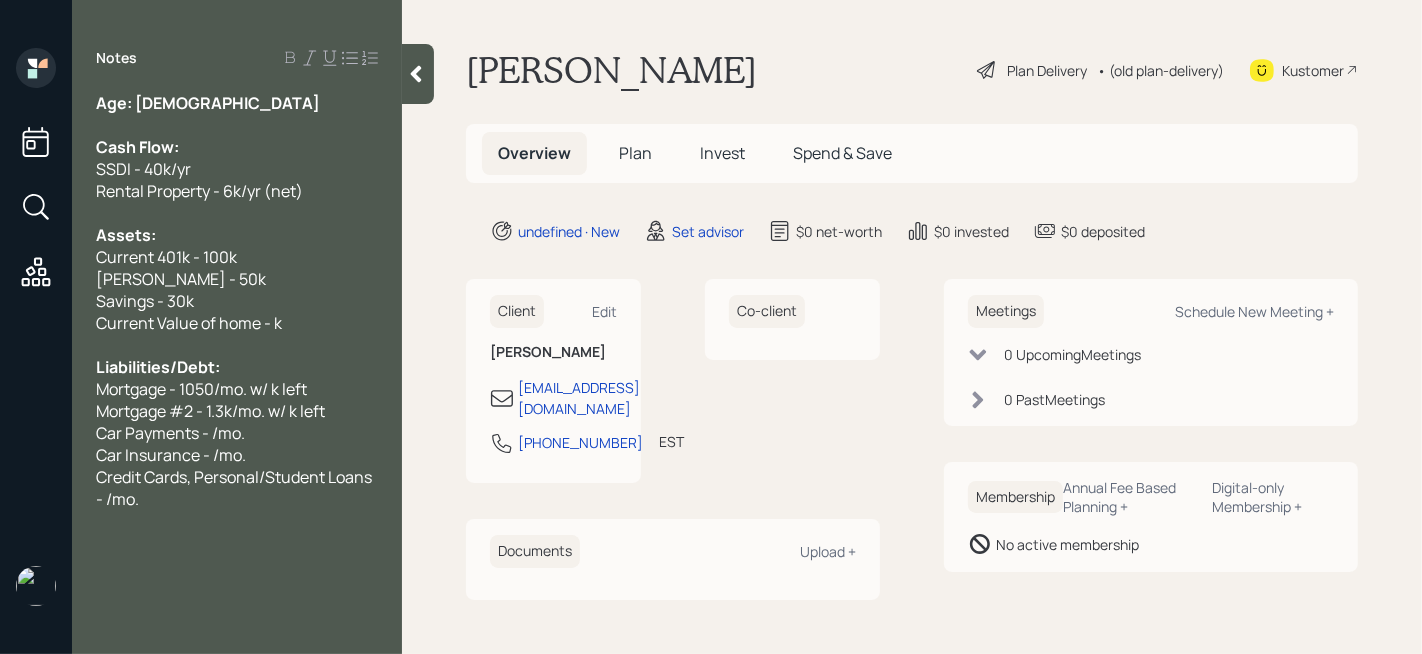 click at bounding box center (237, 345) 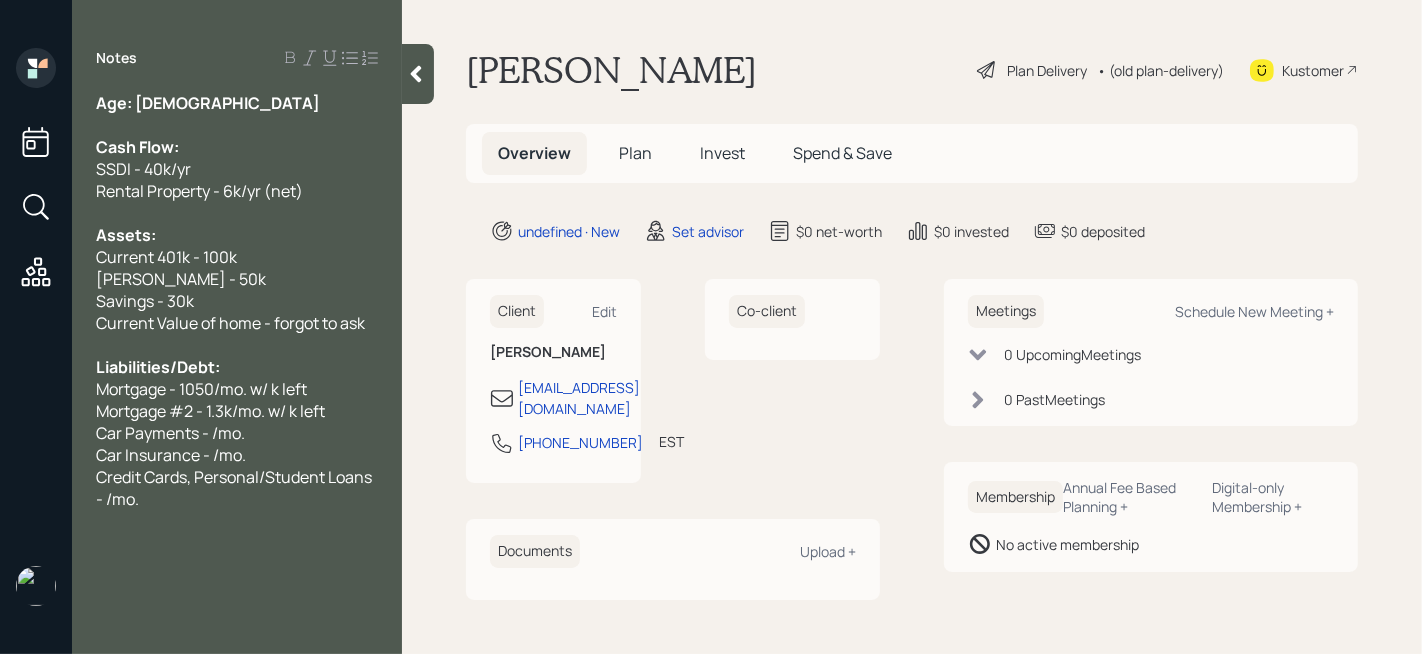 click on "Car Payments - /mo." at bounding box center [170, 433] 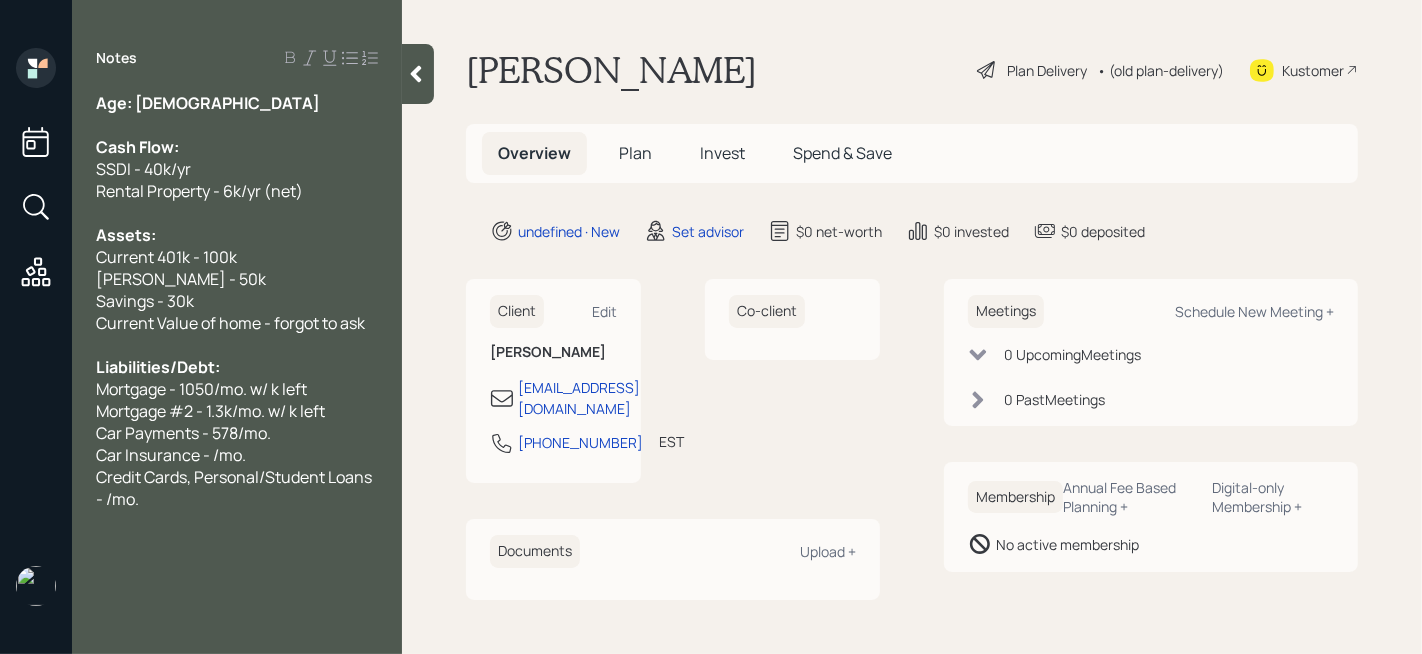click on "Car Insurance - /mo." at bounding box center (171, 455) 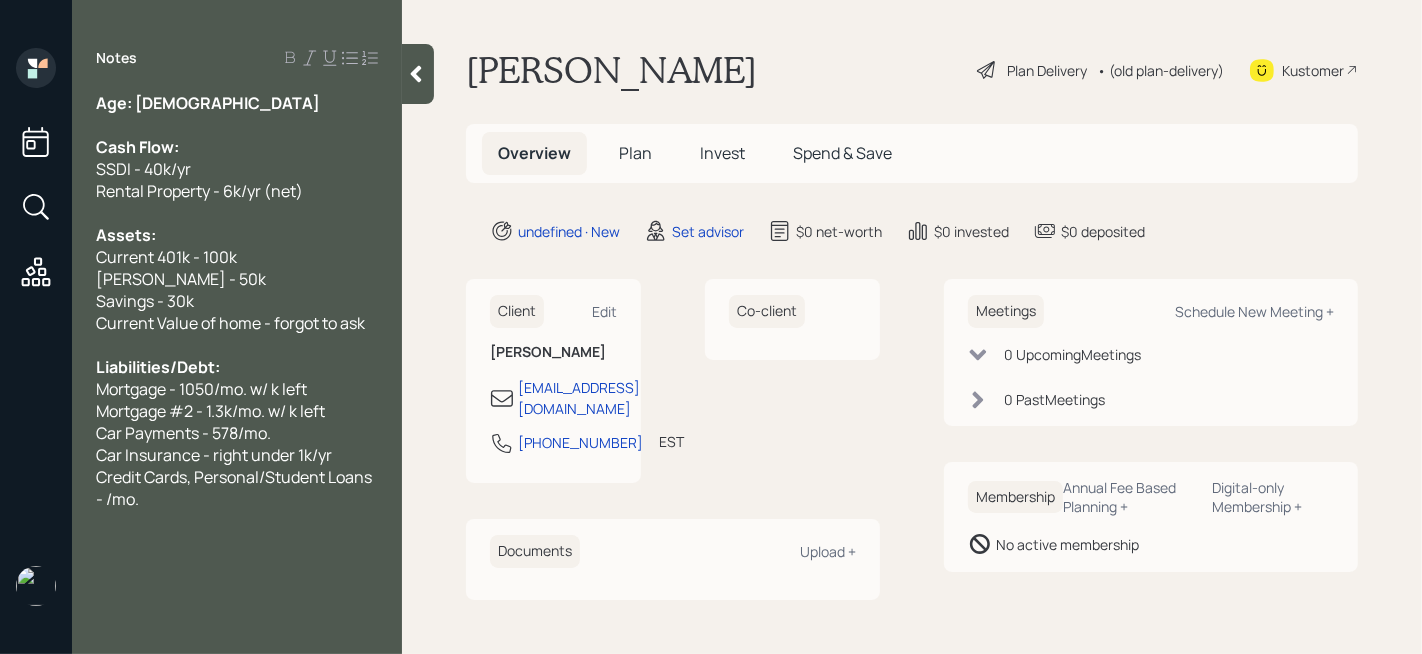 scroll, scrollTop: 13, scrollLeft: 0, axis: vertical 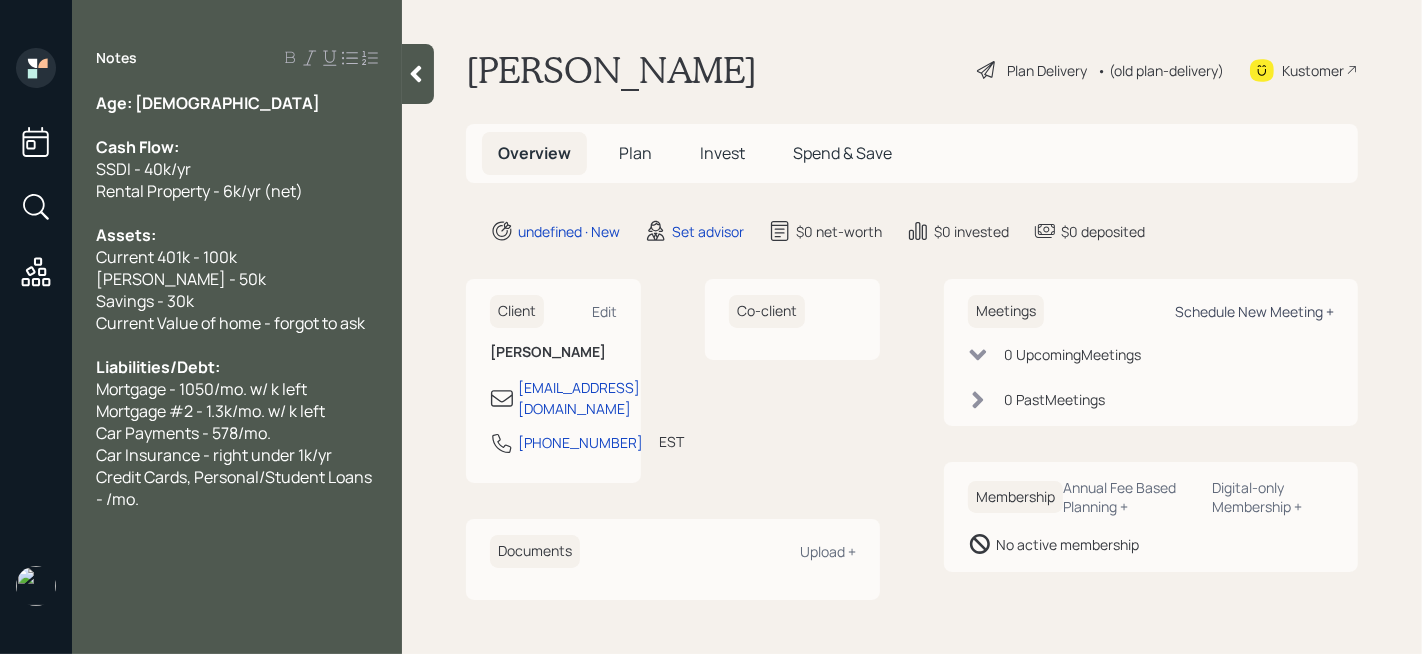 click on "Schedule New Meeting +" at bounding box center [1254, 311] 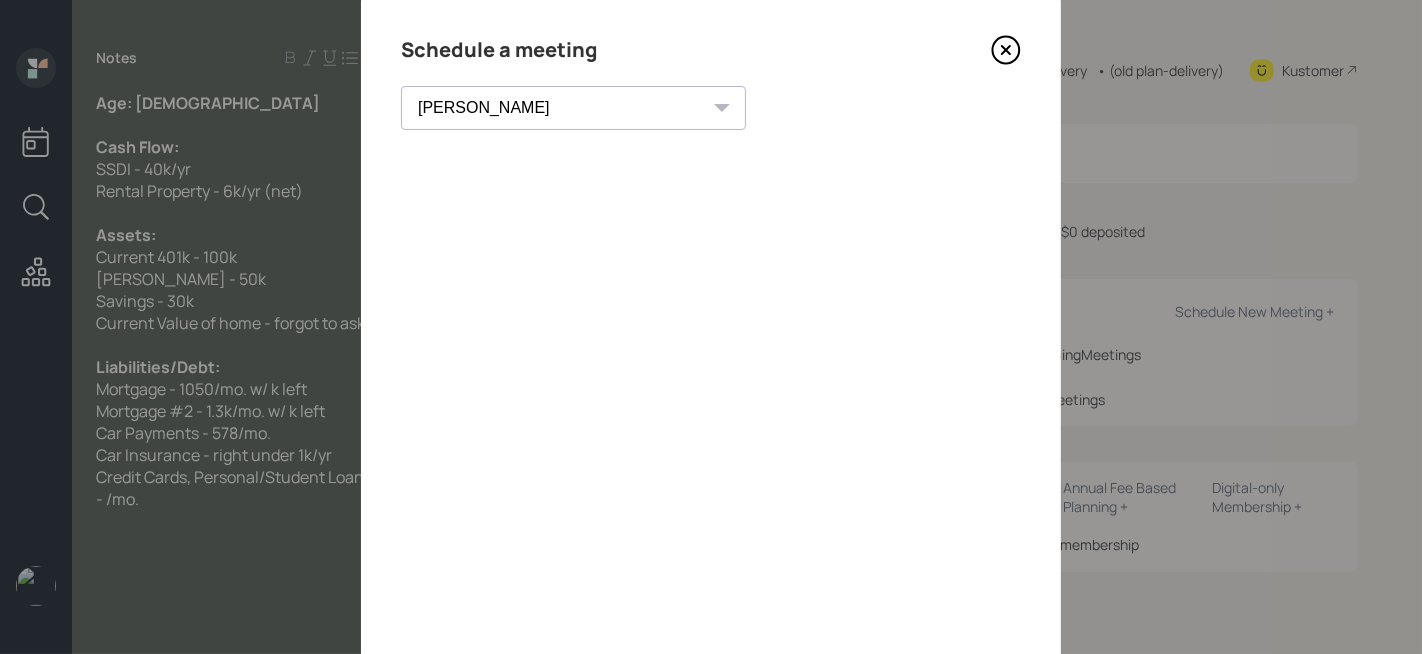 scroll, scrollTop: 41, scrollLeft: 0, axis: vertical 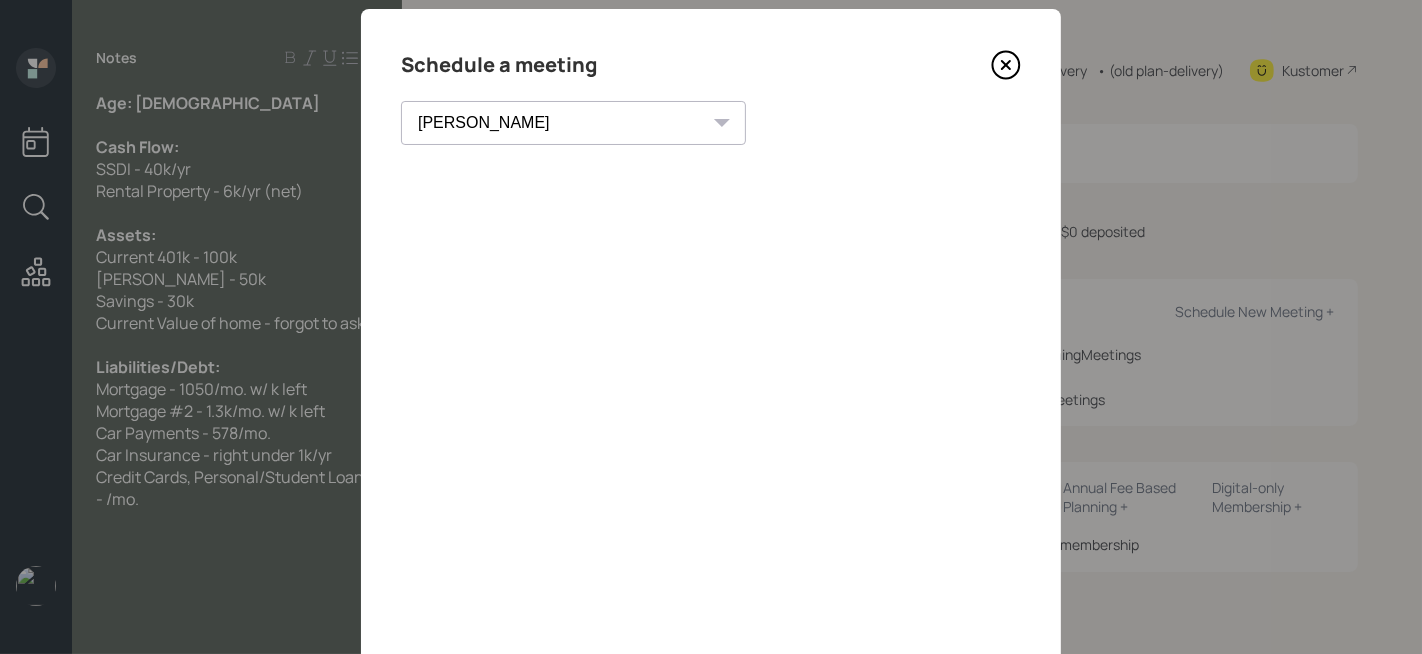 click 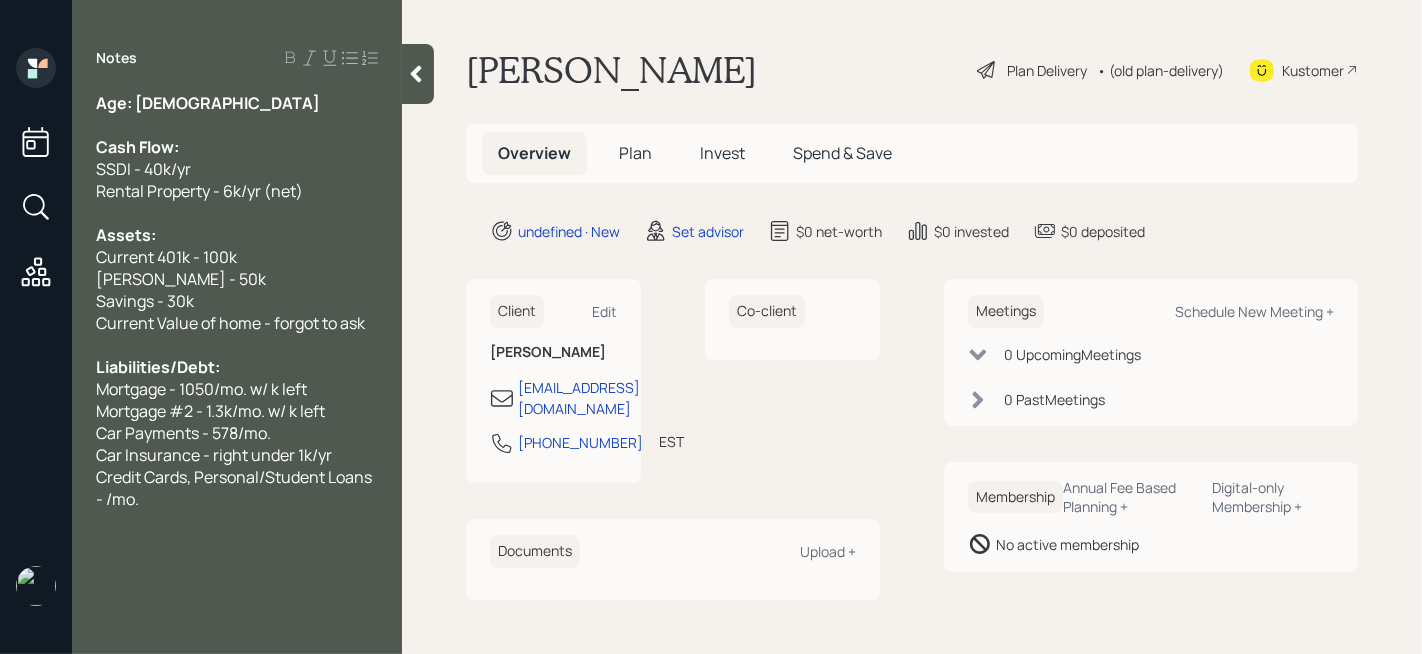 click on "Credit Cards, Personal/Student Loans - /mo." at bounding box center [237, 488] 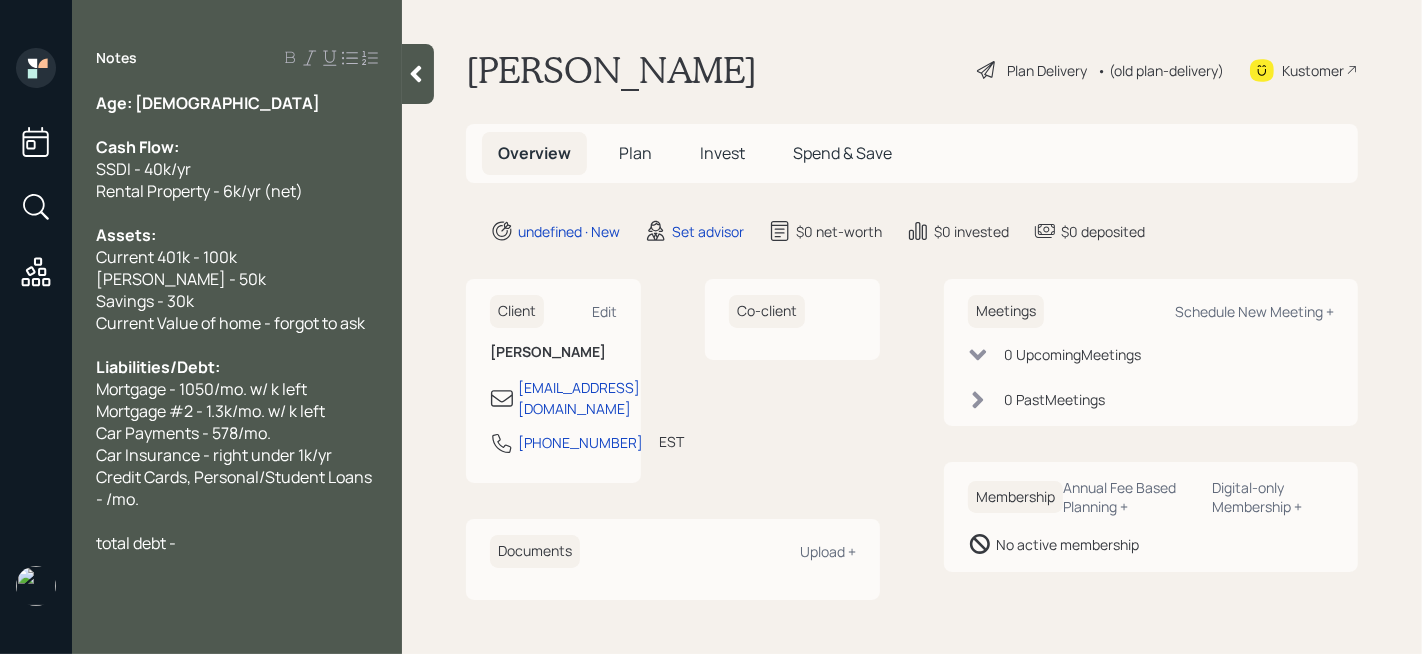 click on "total debt -" at bounding box center (136, 543) 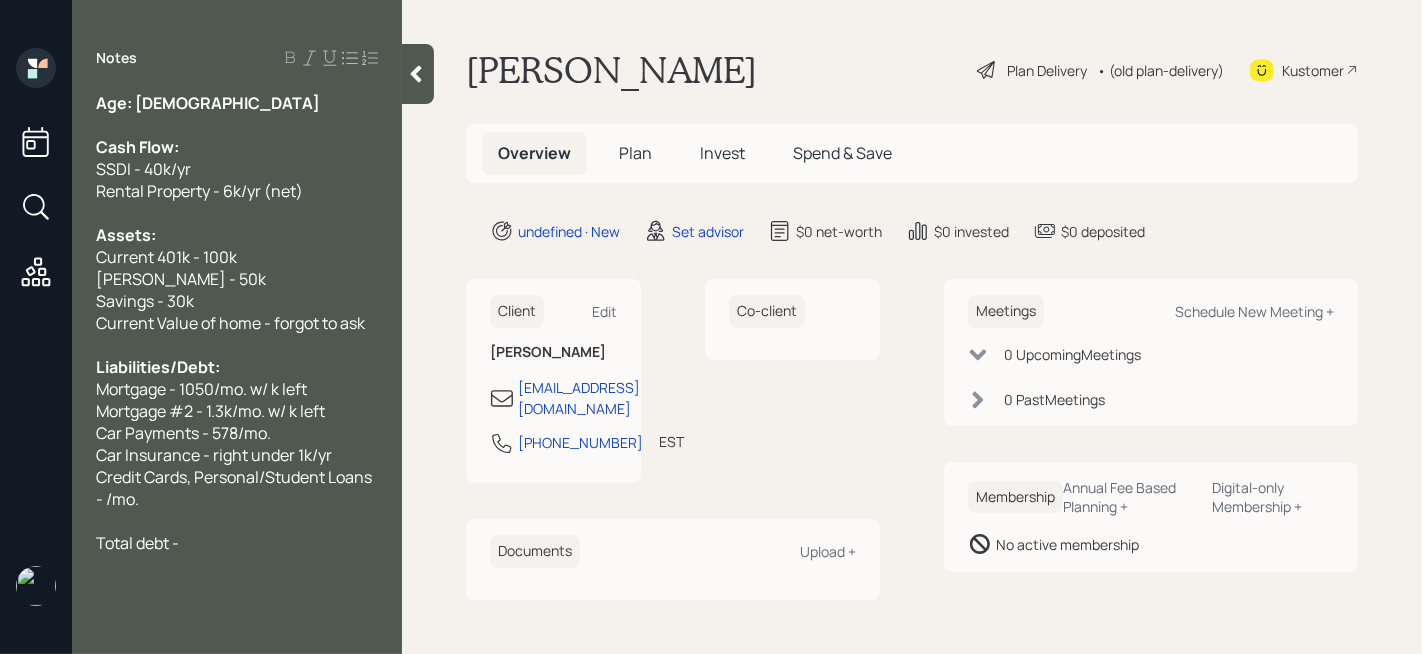 click on "Total debt -" at bounding box center [237, 543] 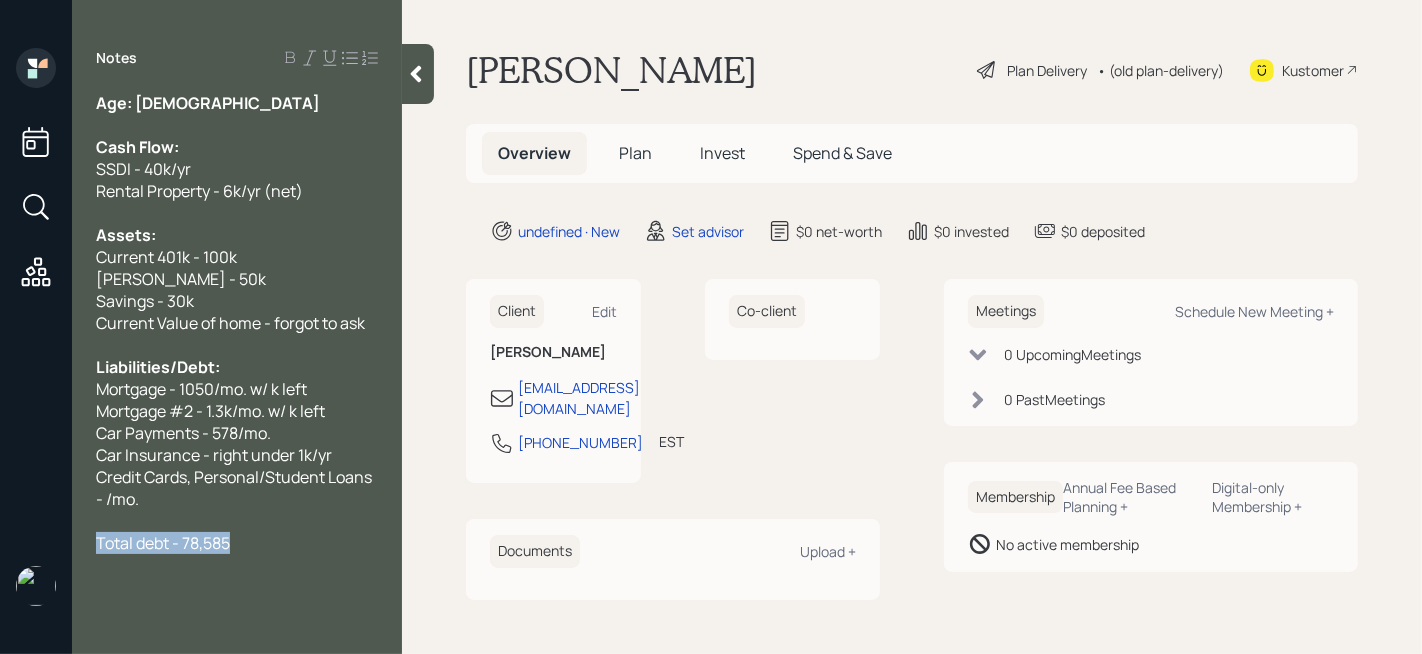 drag, startPoint x: 314, startPoint y: 545, endPoint x: 0, endPoint y: 545, distance: 314 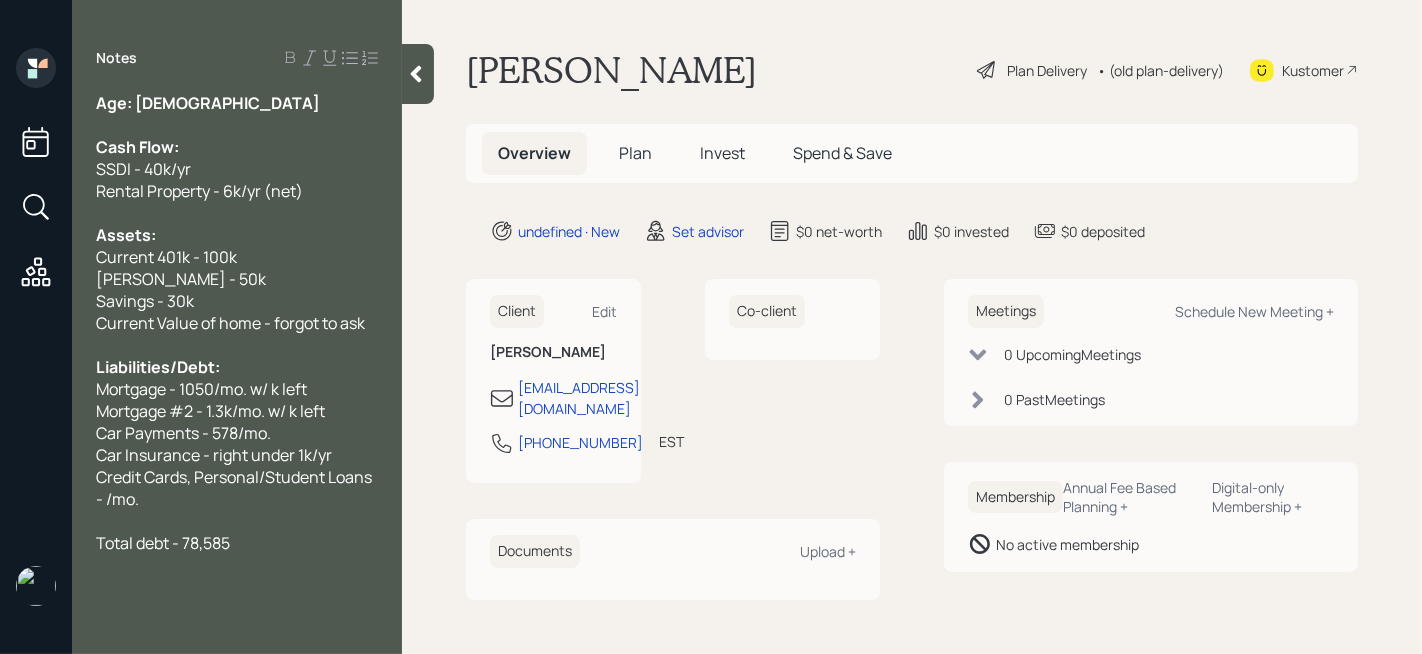 click on "Credit Cards, Personal/Student Loans - /mo." at bounding box center [237, 488] 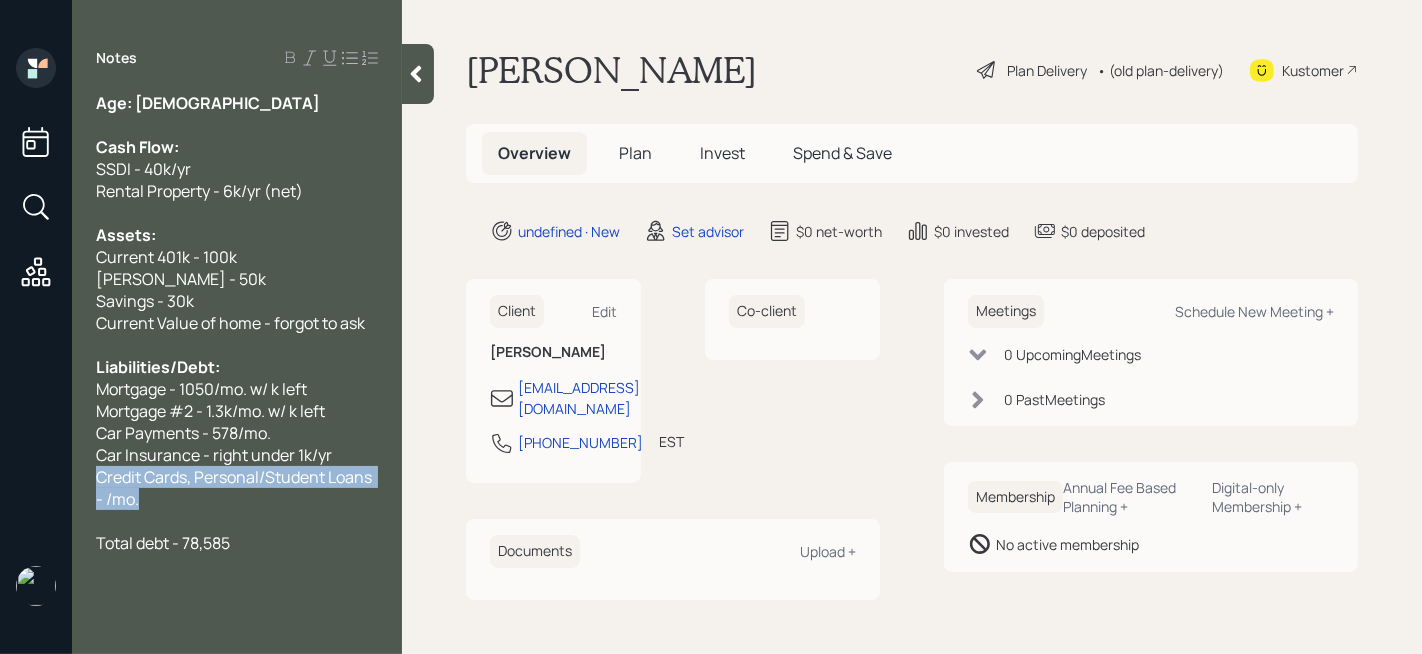 drag, startPoint x: 173, startPoint y: 514, endPoint x: 77, endPoint y: 486, distance: 100 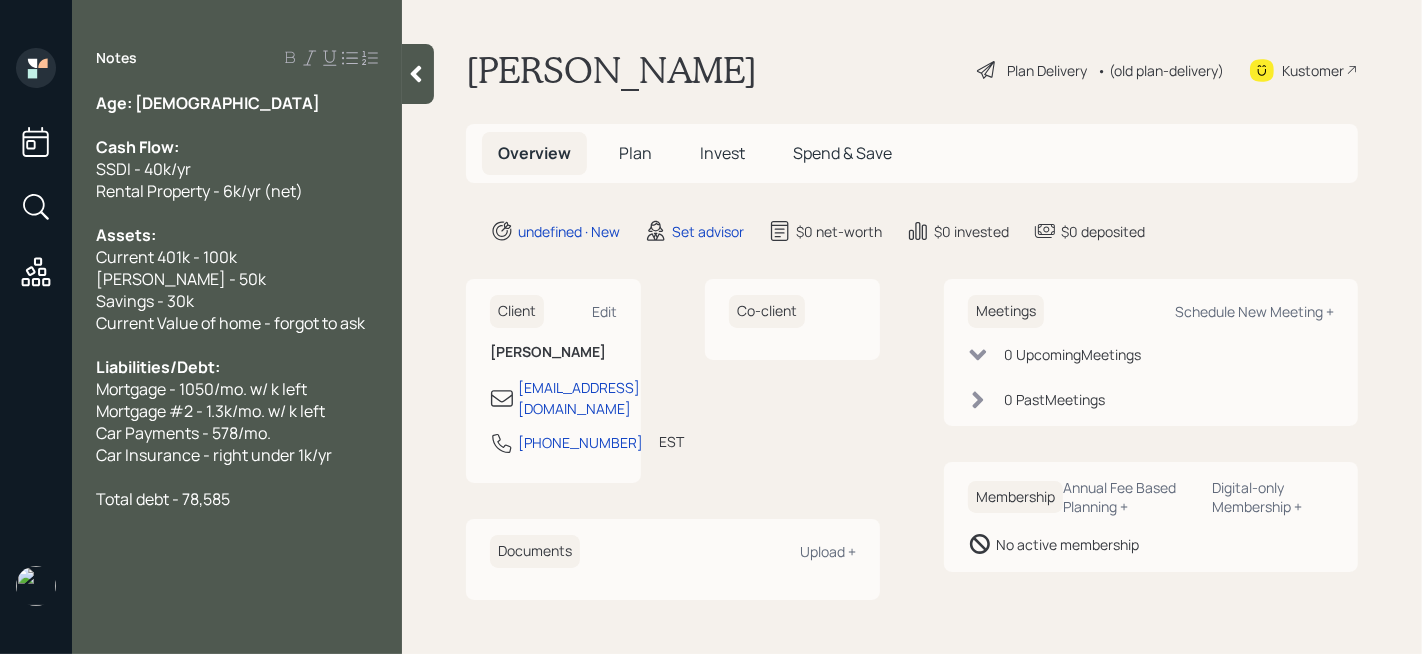 click on "Total debt - 78,585" at bounding box center (237, 499) 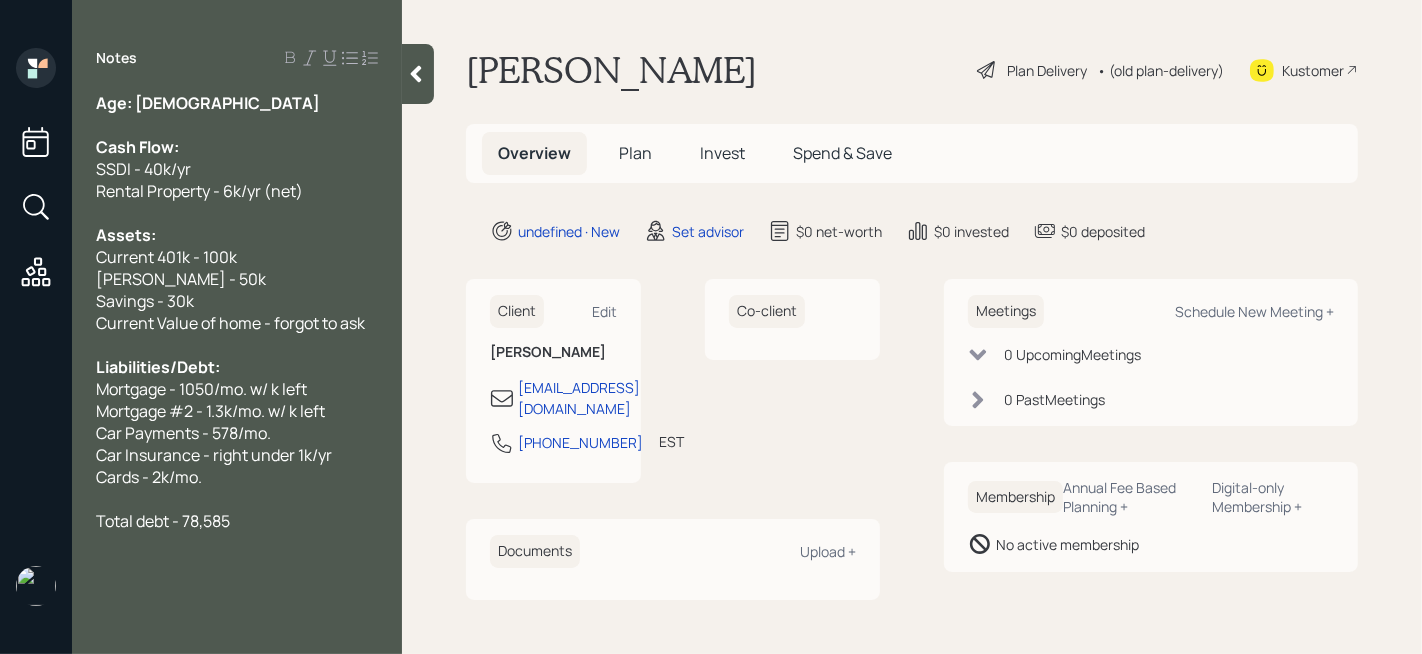 click on "Cards - 2k/mo." at bounding box center (149, 477) 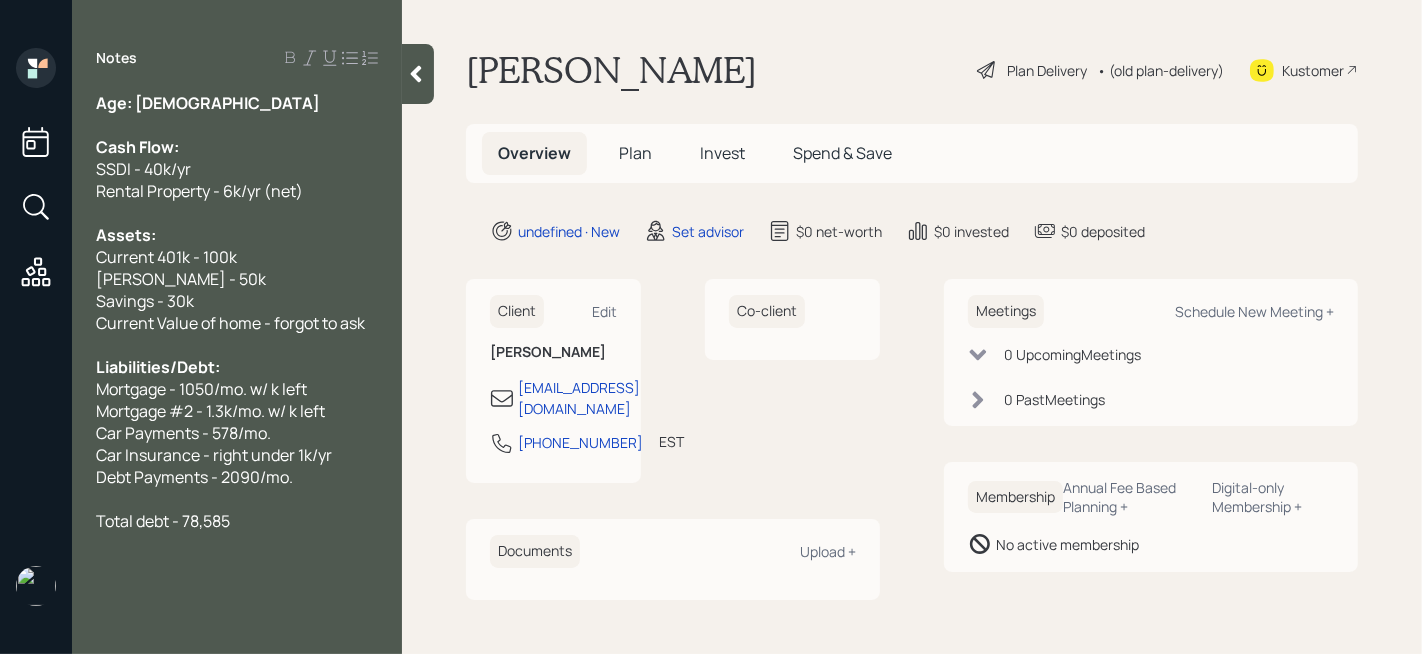 click on "Total debt - 78,585" at bounding box center (237, 521) 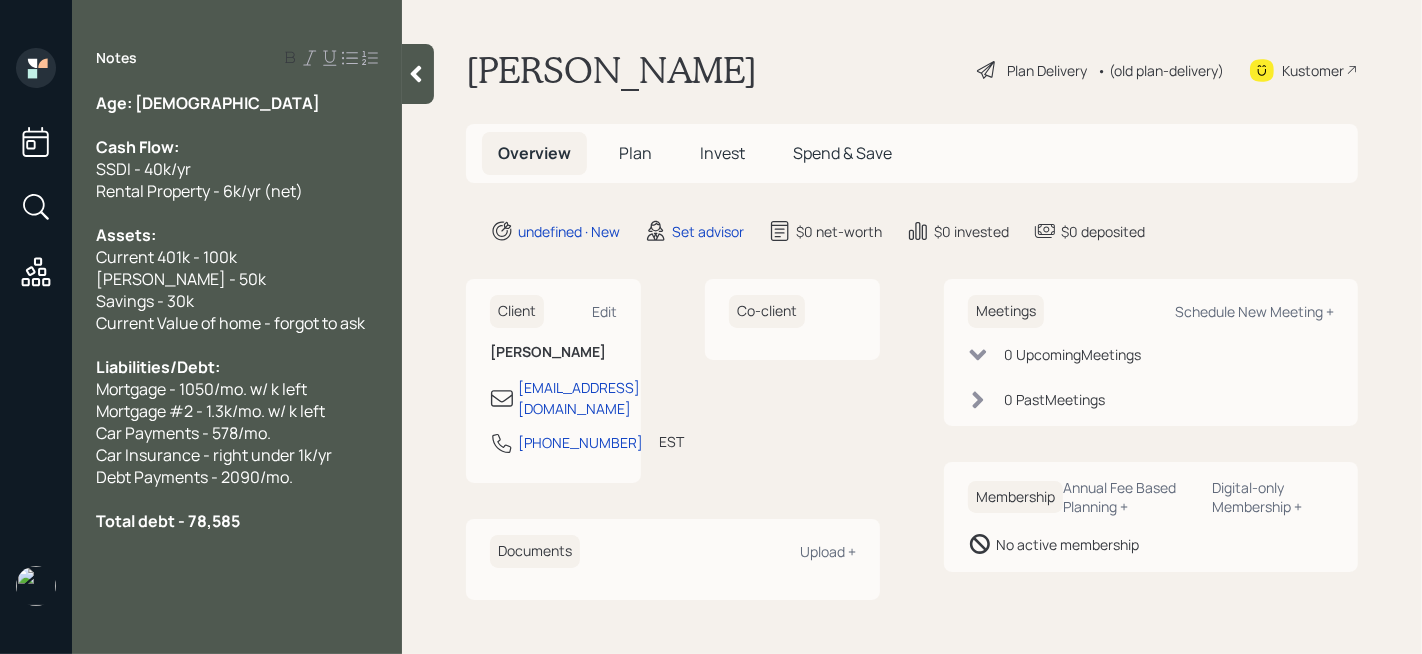 click on "Notes Age: [DEMOGRAPHIC_DATA]  Cash Flow: SSDI - 40k/yr  Rental Property - 6k/yr (net) Assets: Current 401k - 100k [PERSON_NAME] - 50k Savings - 30k Current Value of home - forgot to ask Liabilities/Debt: Mortgage - 1050/mo. w/ k left Mortgage #2 - 1.3k/mo. w/ k left Car Payments - 578/mo. Car Insurance - right under 1k/yr Debt Payments - 2090/mo. Total debt - 78,585" at bounding box center [237, 339] 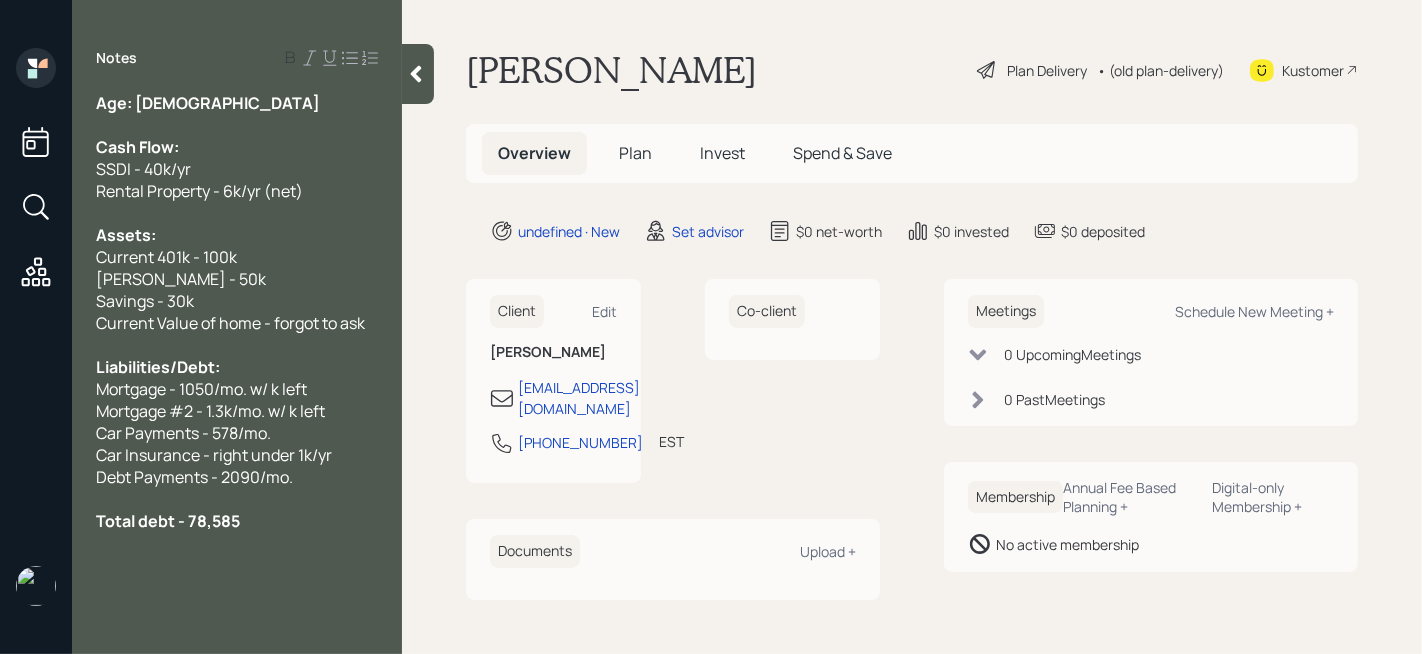 click on "Debt Payments - 2090/mo." at bounding box center (194, 477) 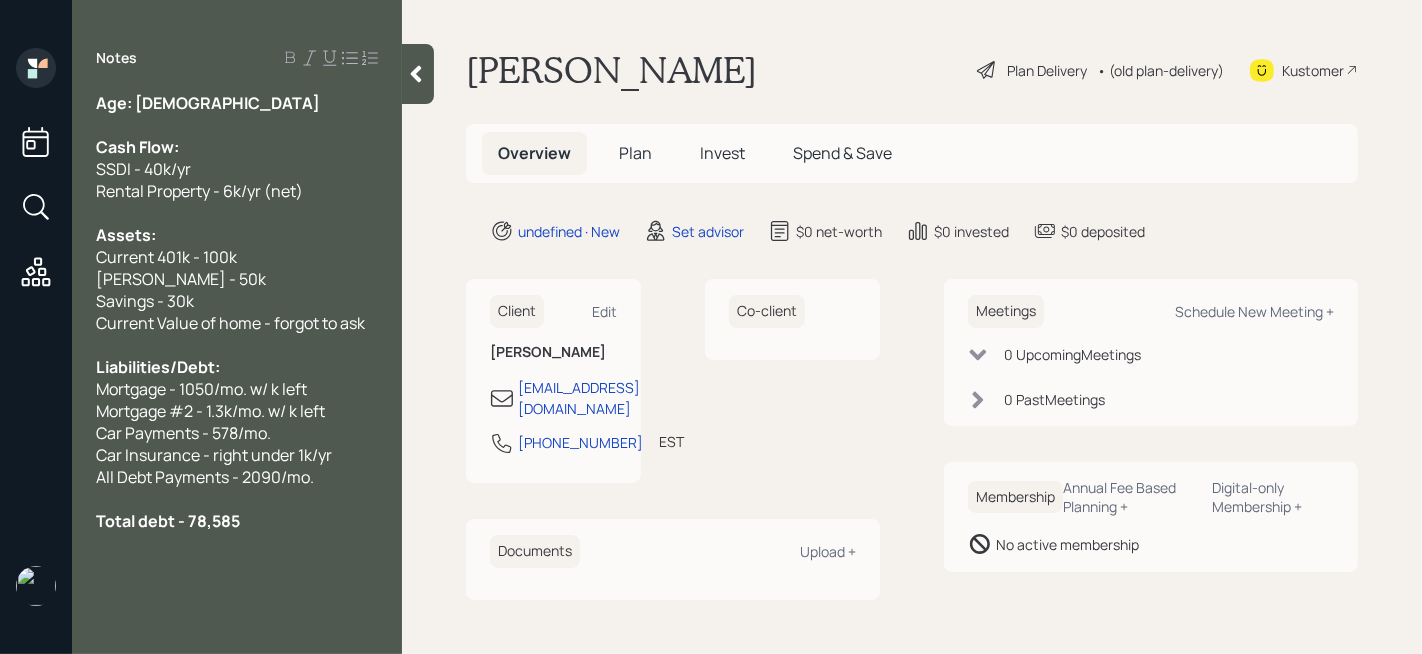 click on "Total debt - 78,585" at bounding box center [237, 521] 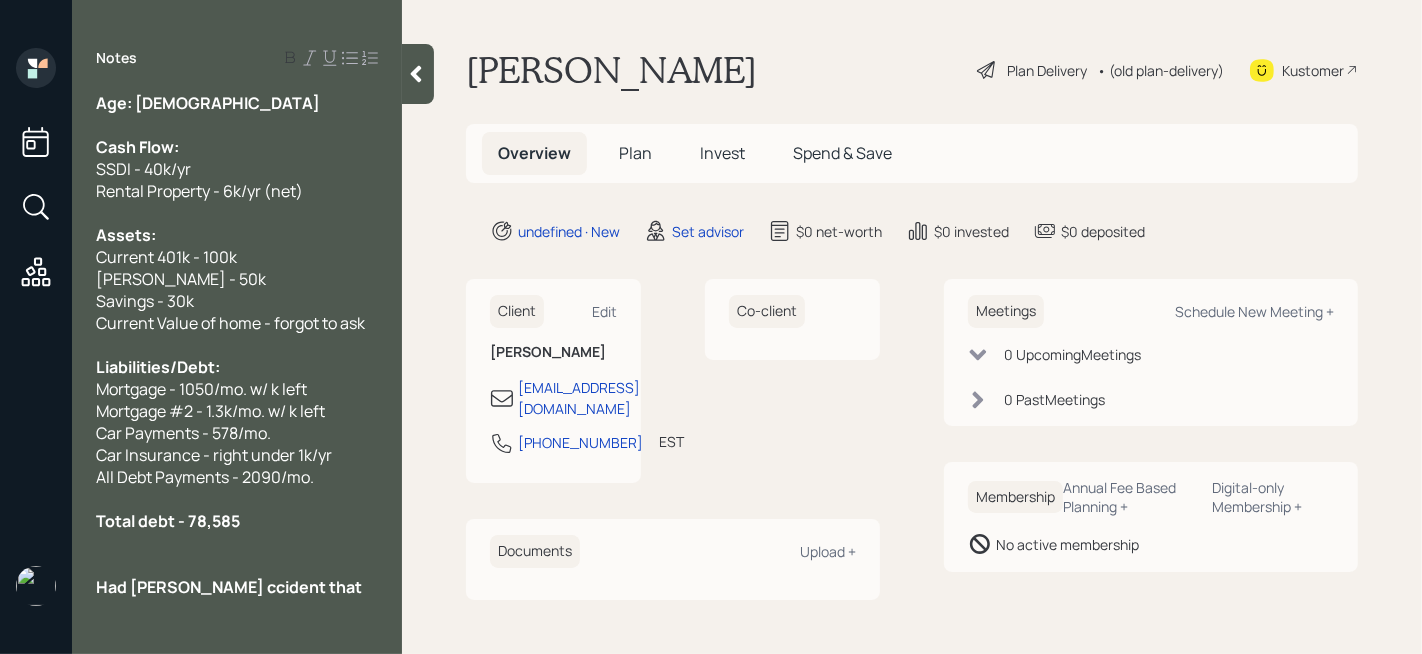 drag, startPoint x: 282, startPoint y: 580, endPoint x: 37, endPoint y: 579, distance: 245.00204 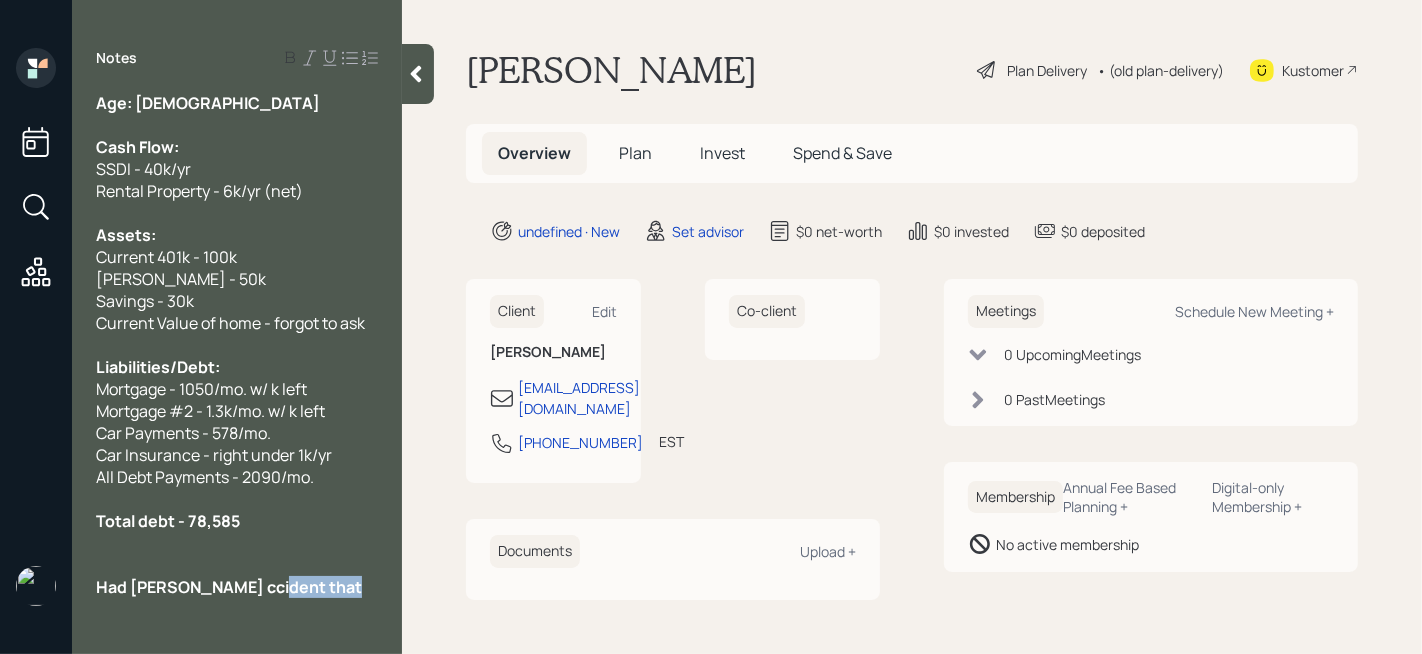 click on "Had [PERSON_NAME] ccident that" at bounding box center [237, 587] 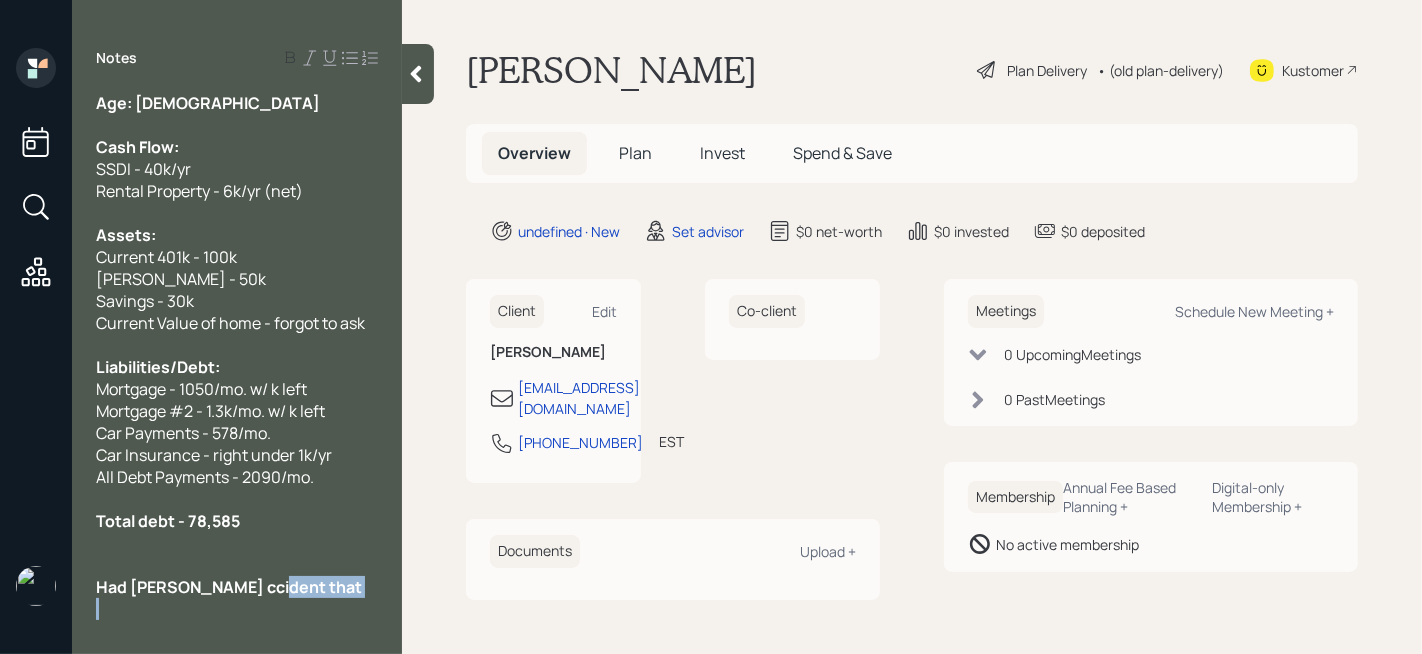 click on "Had [PERSON_NAME] ccident that" at bounding box center (237, 587) 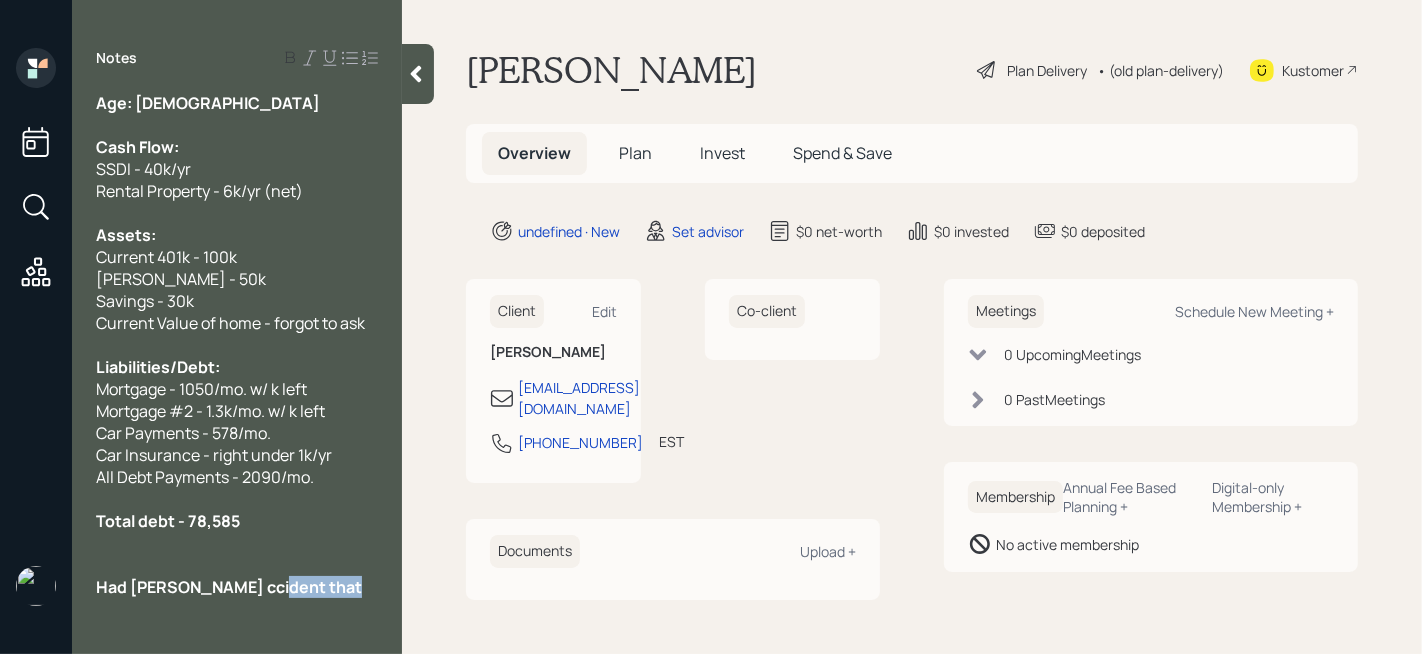 click on "Had [PERSON_NAME] ccident that" at bounding box center (237, 587) 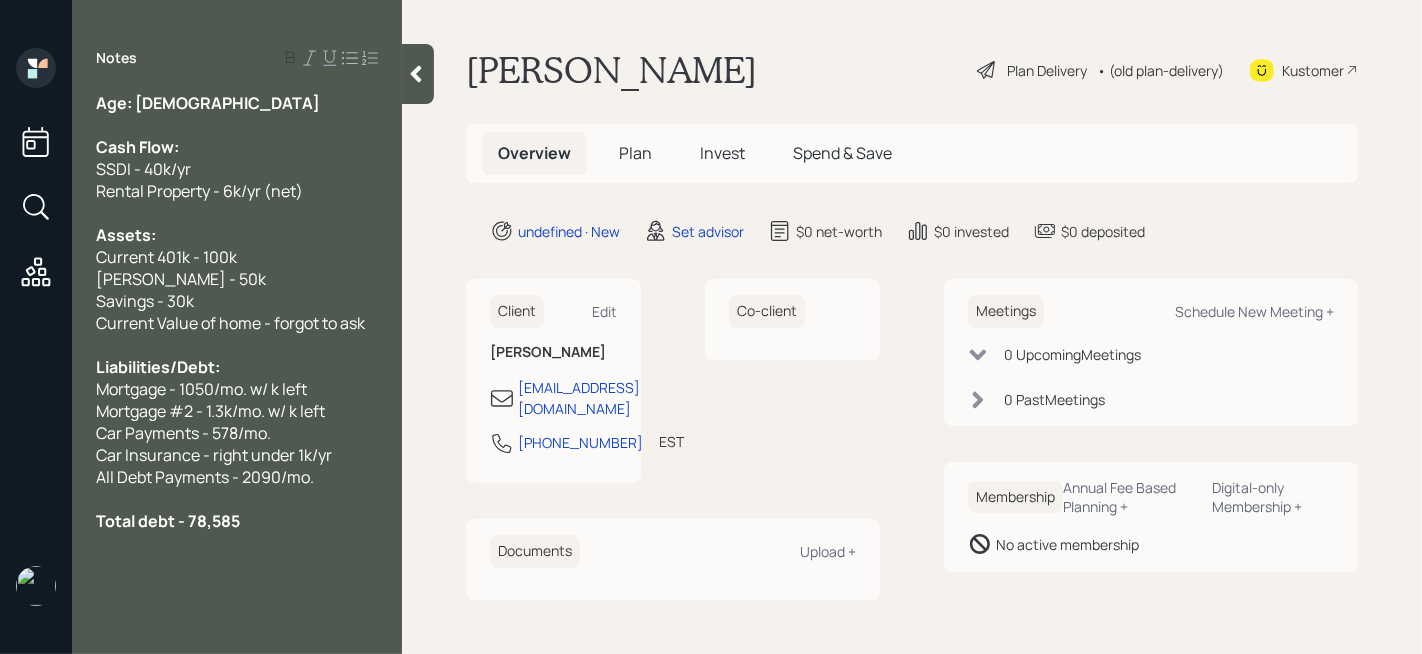 click at bounding box center [237, 125] 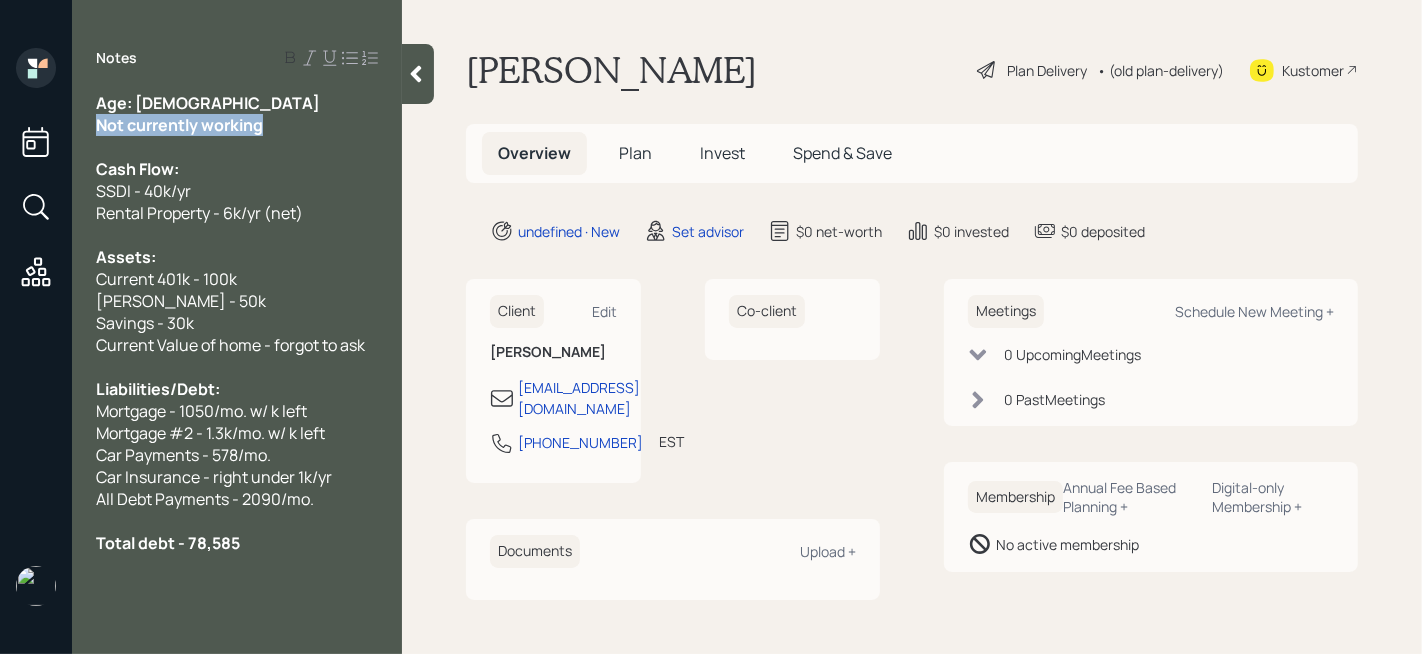 drag, startPoint x: 226, startPoint y: 126, endPoint x: 58, endPoint y: 126, distance: 168 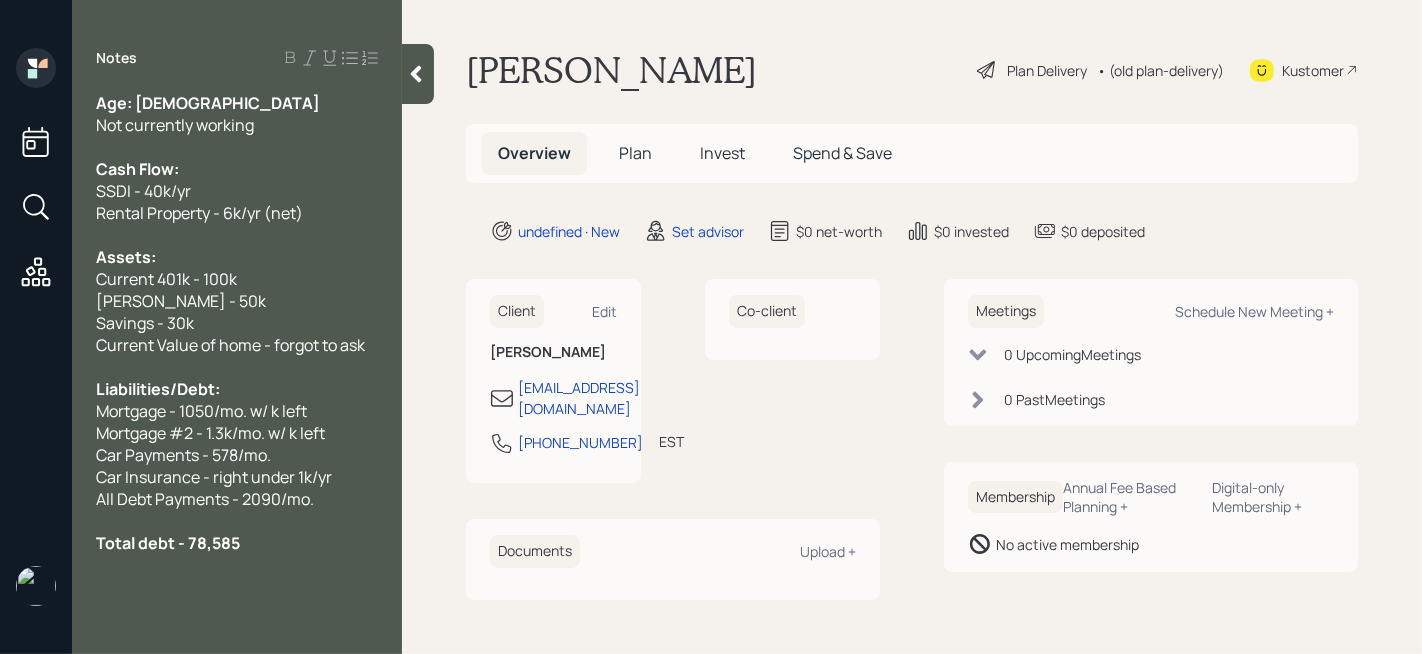 click at bounding box center [237, 565] 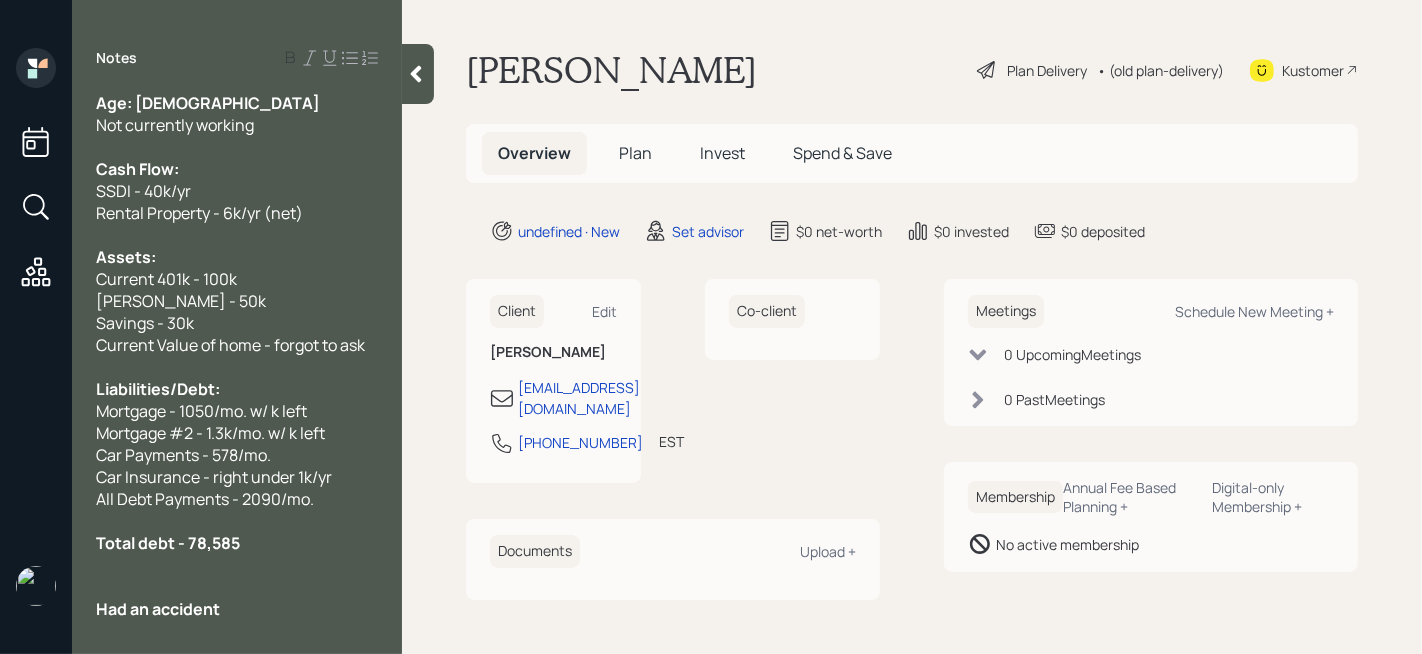 scroll, scrollTop: 28, scrollLeft: 0, axis: vertical 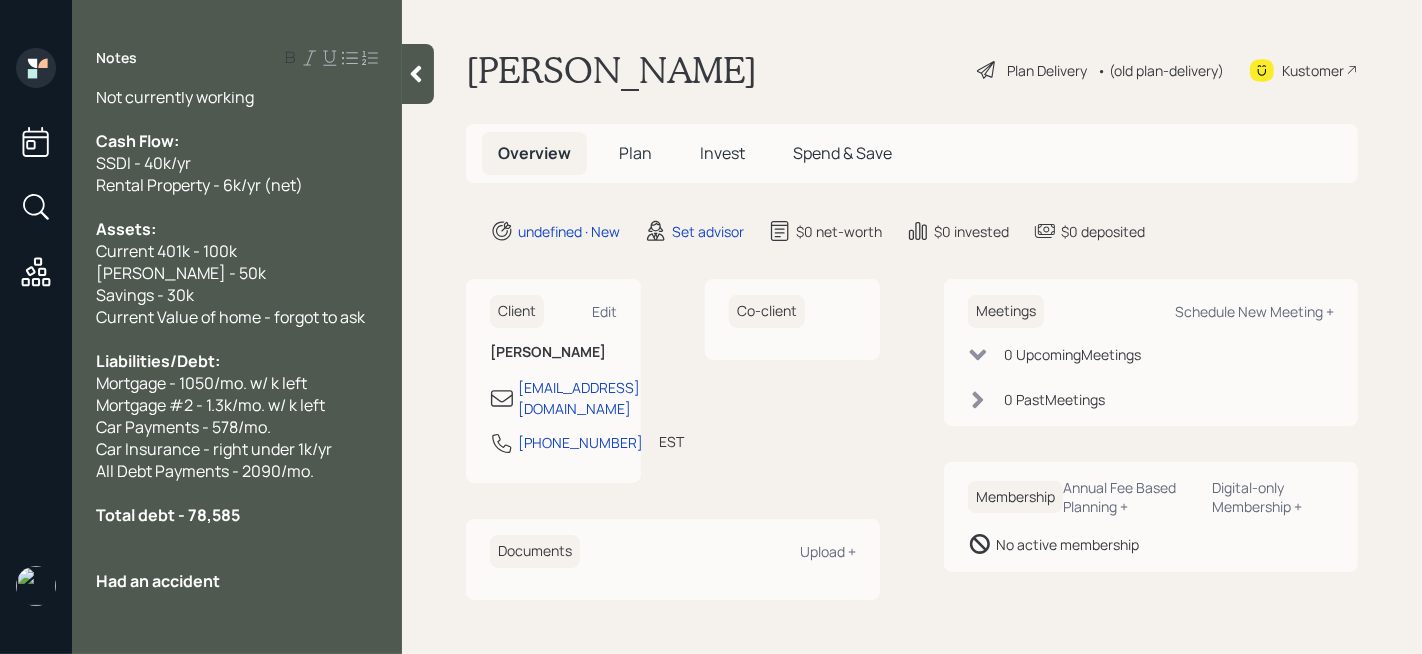 drag, startPoint x: 238, startPoint y: 625, endPoint x: 0, endPoint y: 622, distance: 238.0189 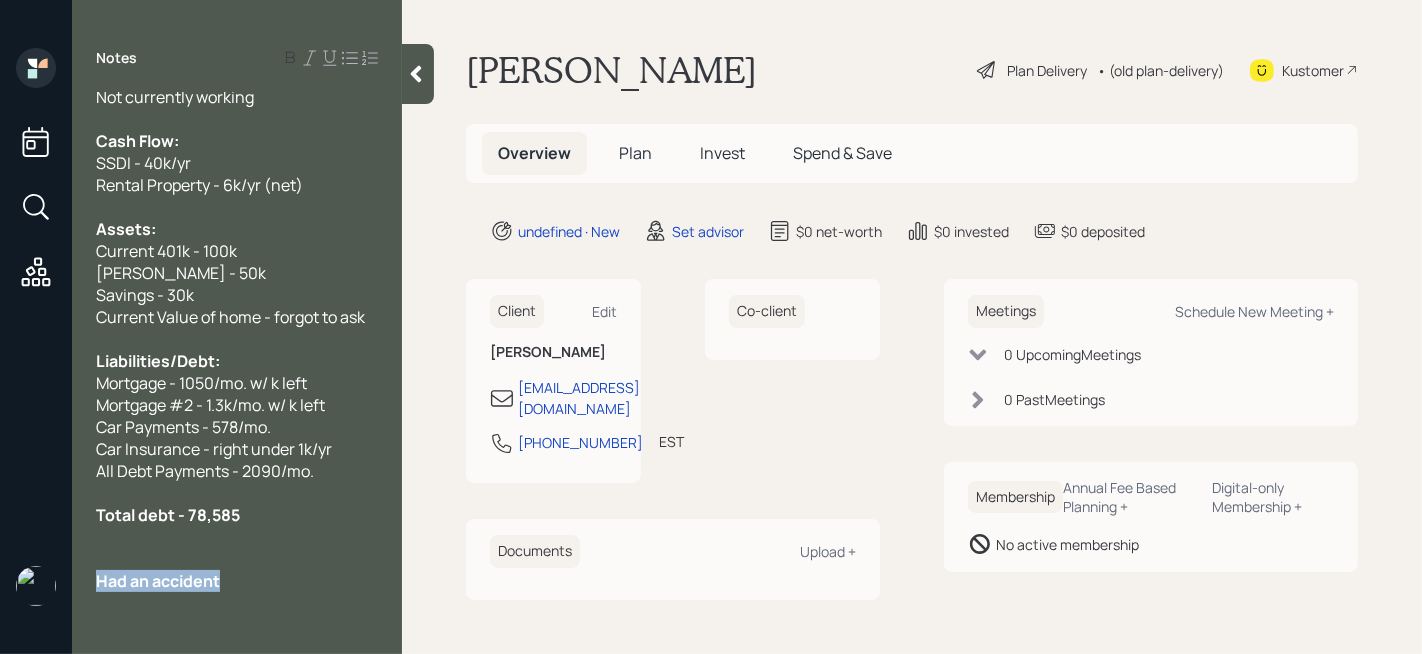 drag, startPoint x: 121, startPoint y: 580, endPoint x: 0, endPoint y: 580, distance: 121 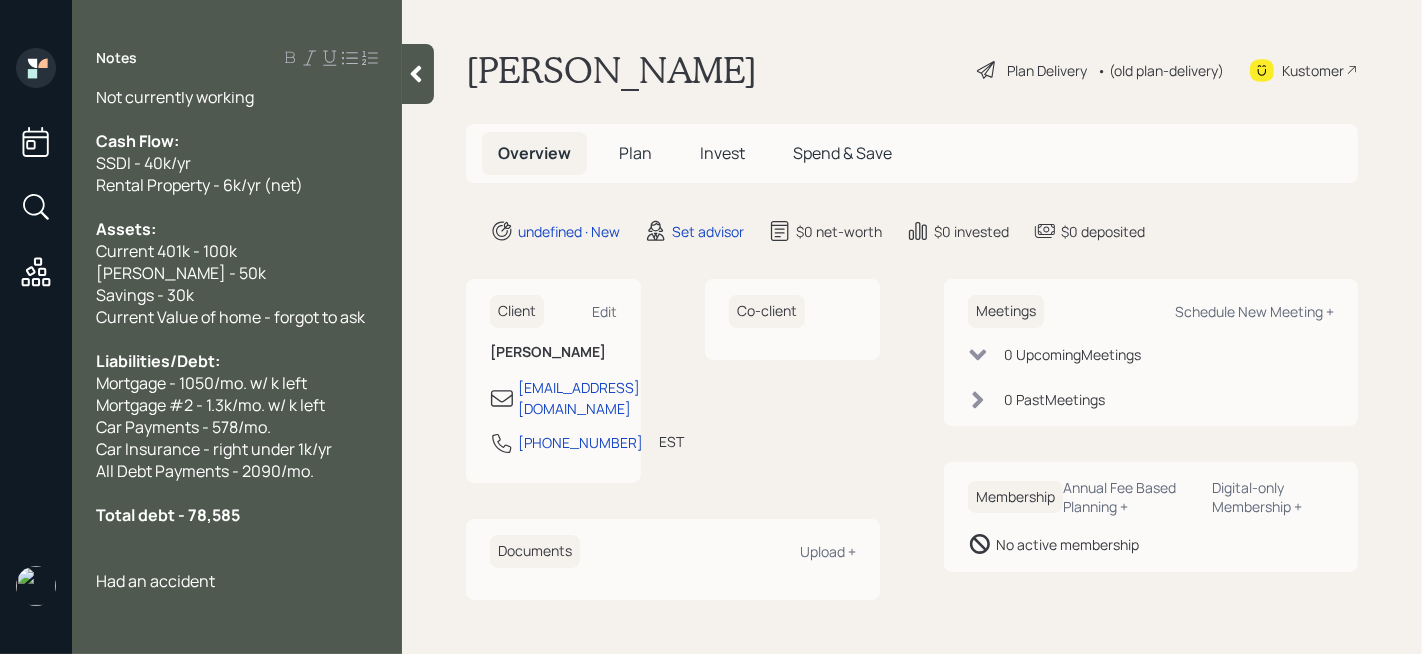 click on "Had an accident" at bounding box center [155, 581] 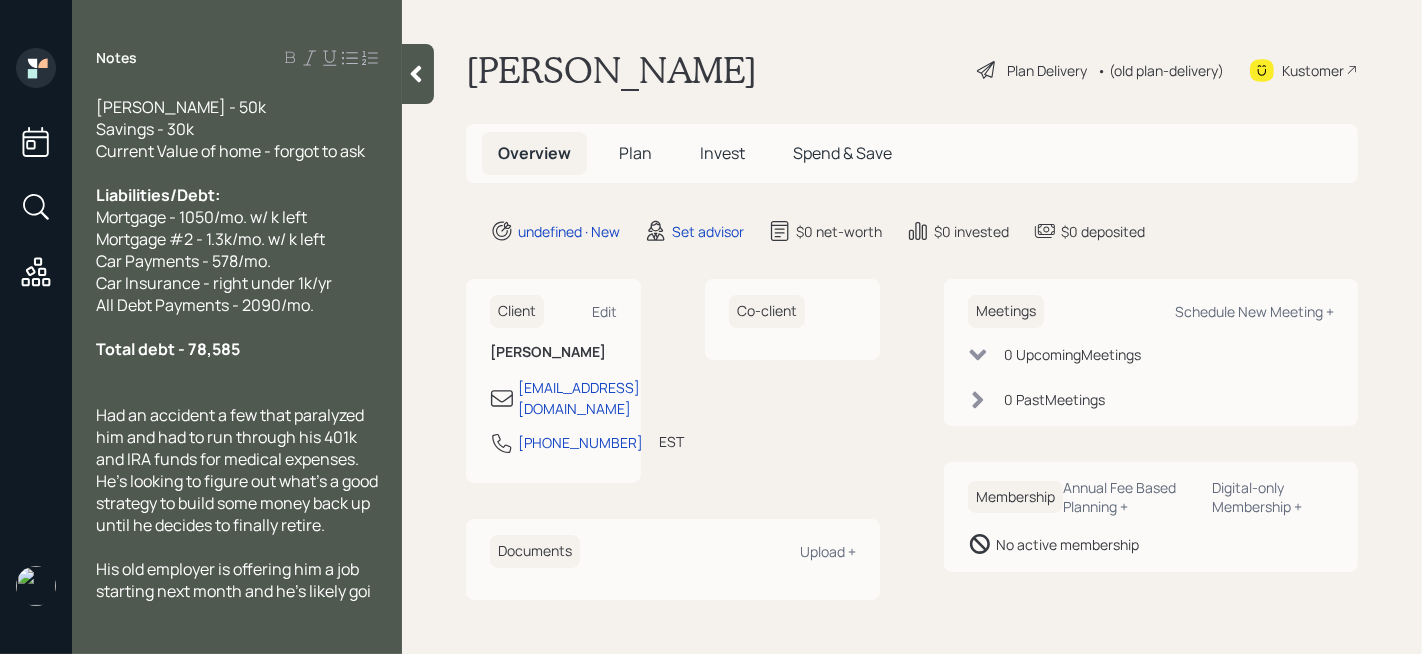 scroll, scrollTop: 216, scrollLeft: 0, axis: vertical 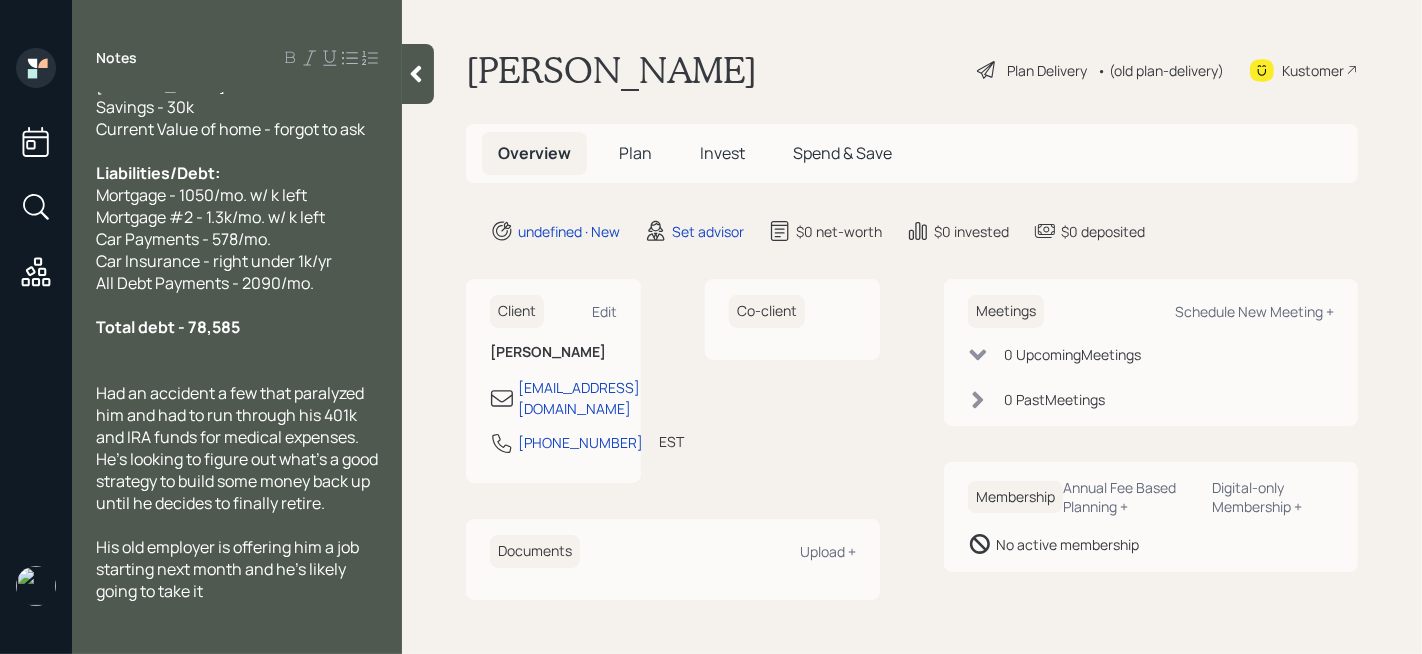 click at bounding box center (237, 371) 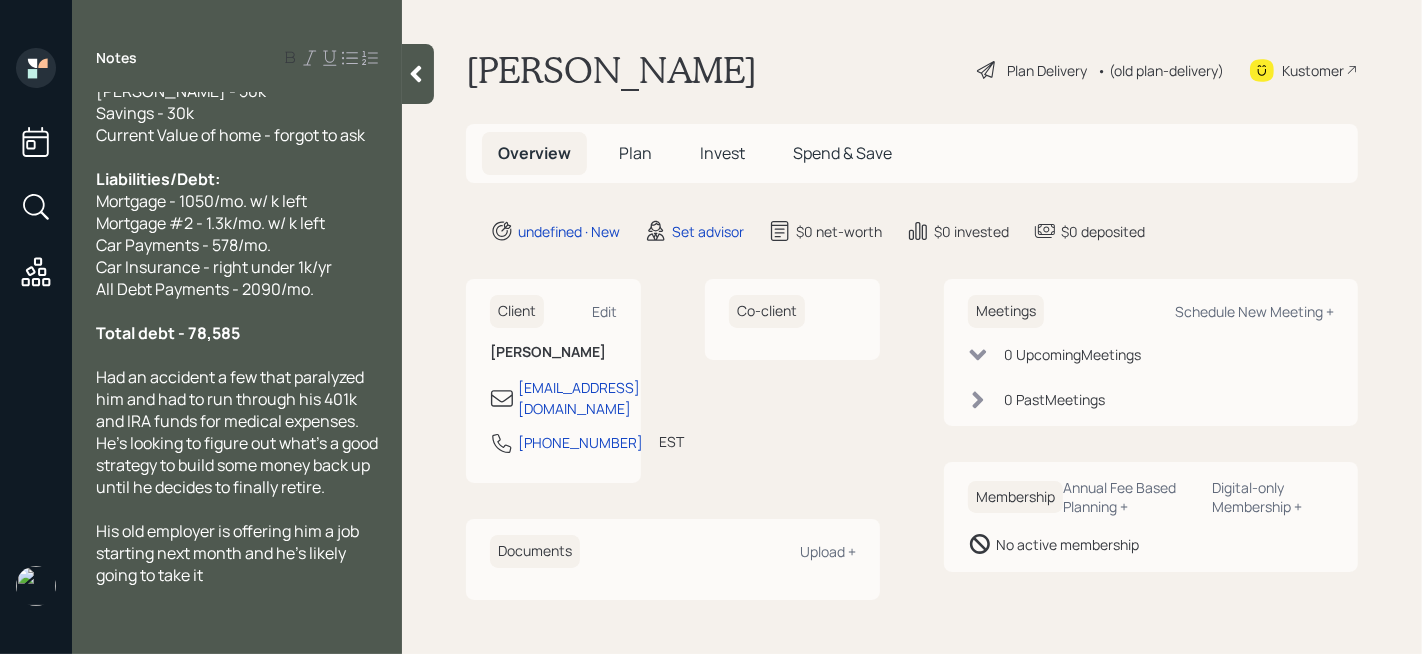 click at bounding box center [237, 597] 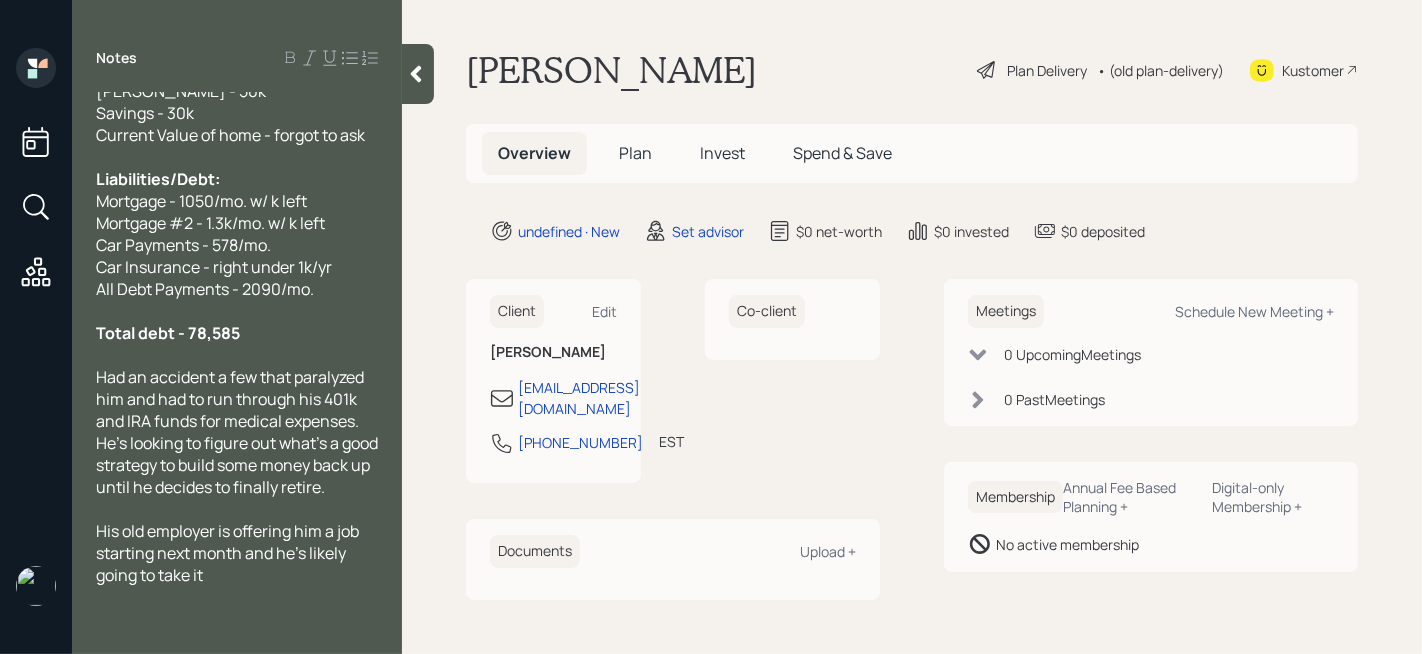 click on "His old employer is offering him a job starting next month and he's likely going to take it" at bounding box center (237, 553) 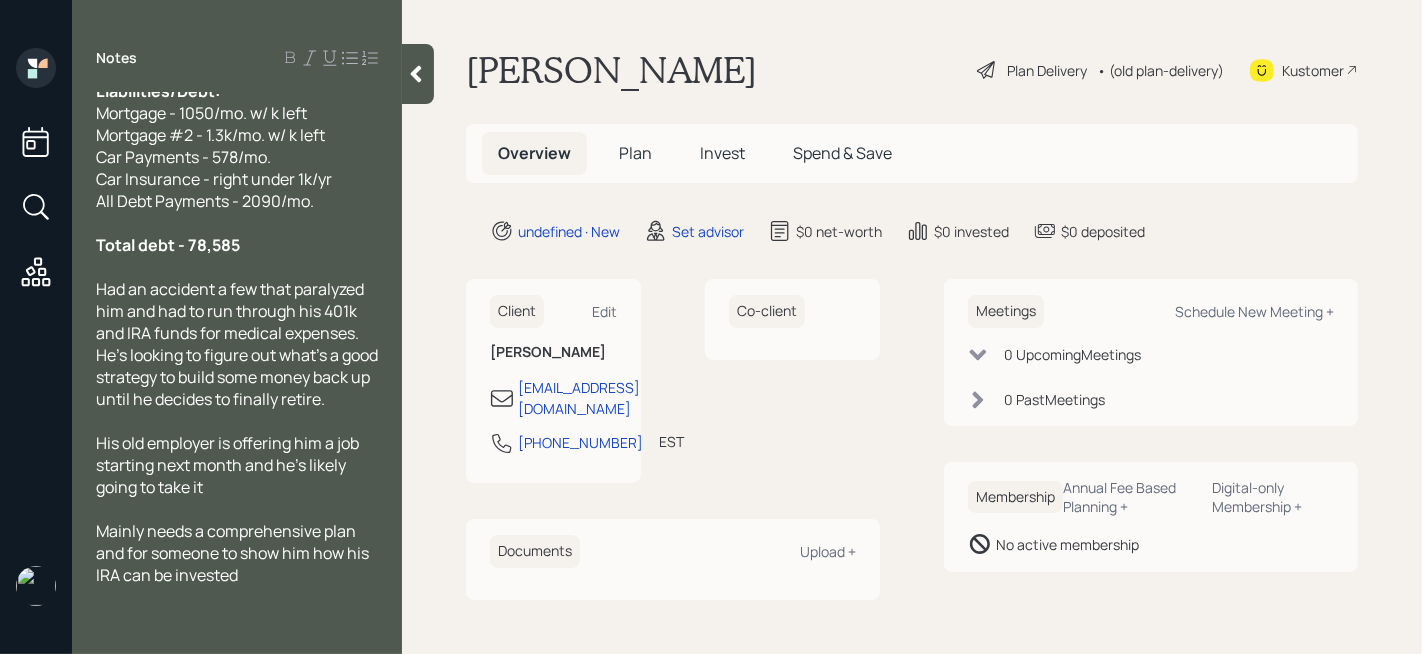 scroll, scrollTop: 0, scrollLeft: 0, axis: both 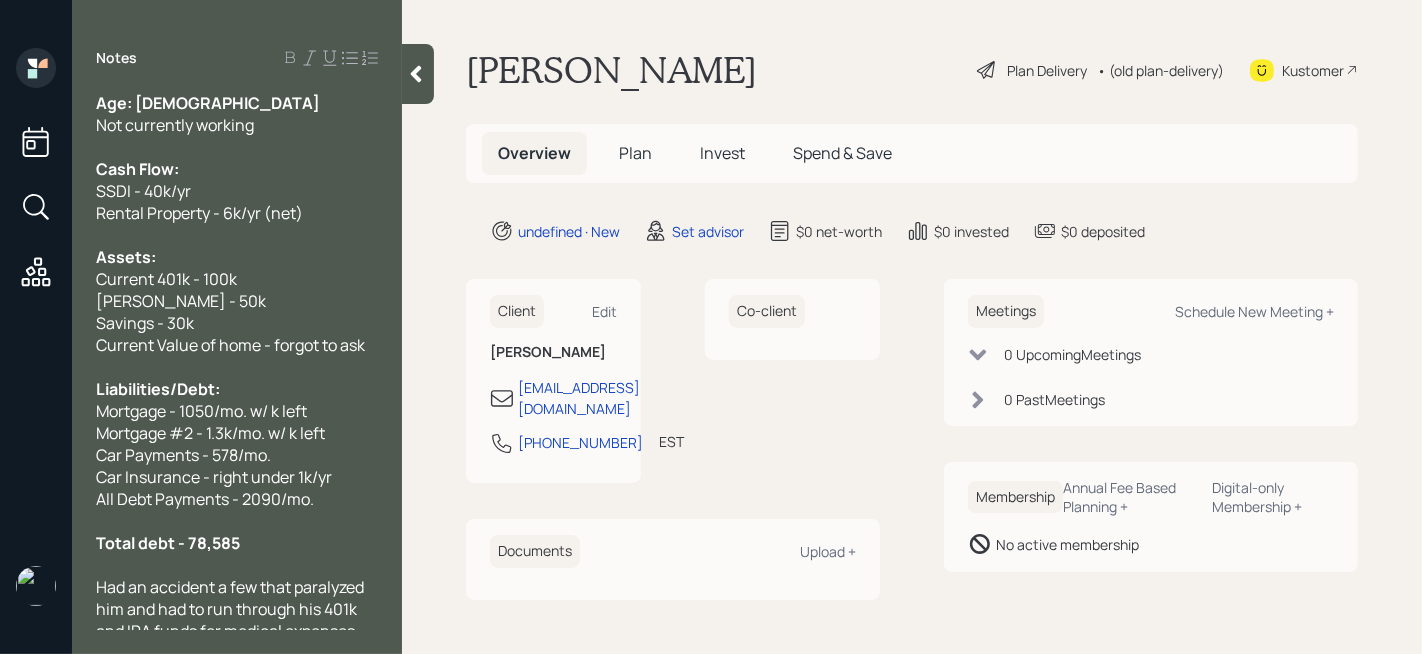click on "Not currently working" at bounding box center (237, 125) 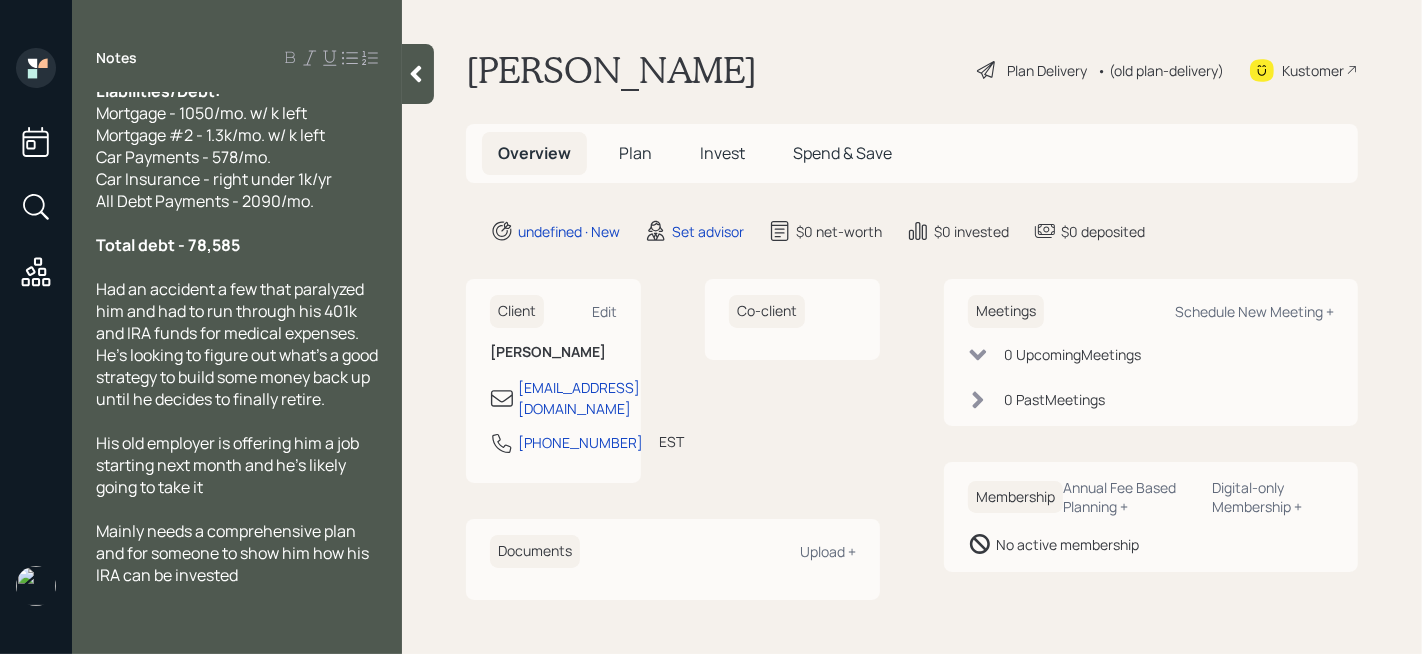 click at bounding box center (237, 597) 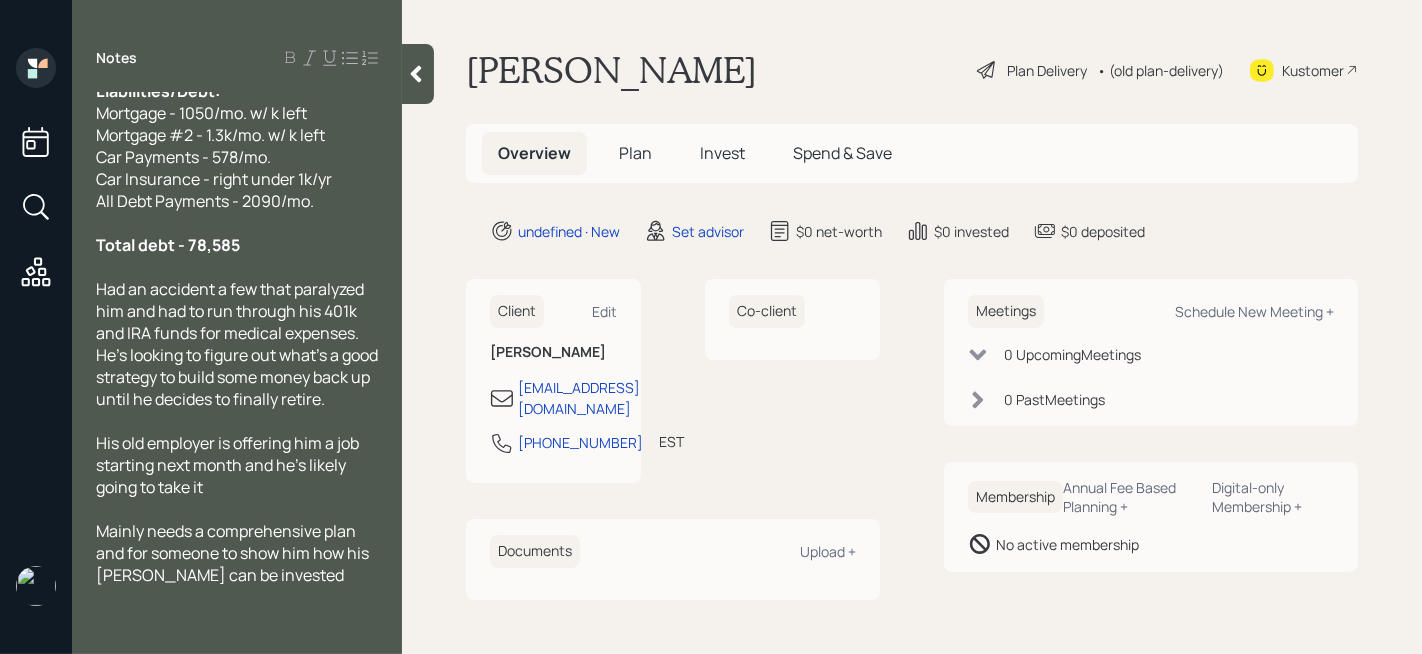 click on "Mainly needs a comprehensive plan and for someone to show him how his [PERSON_NAME] can be invested" at bounding box center [237, 553] 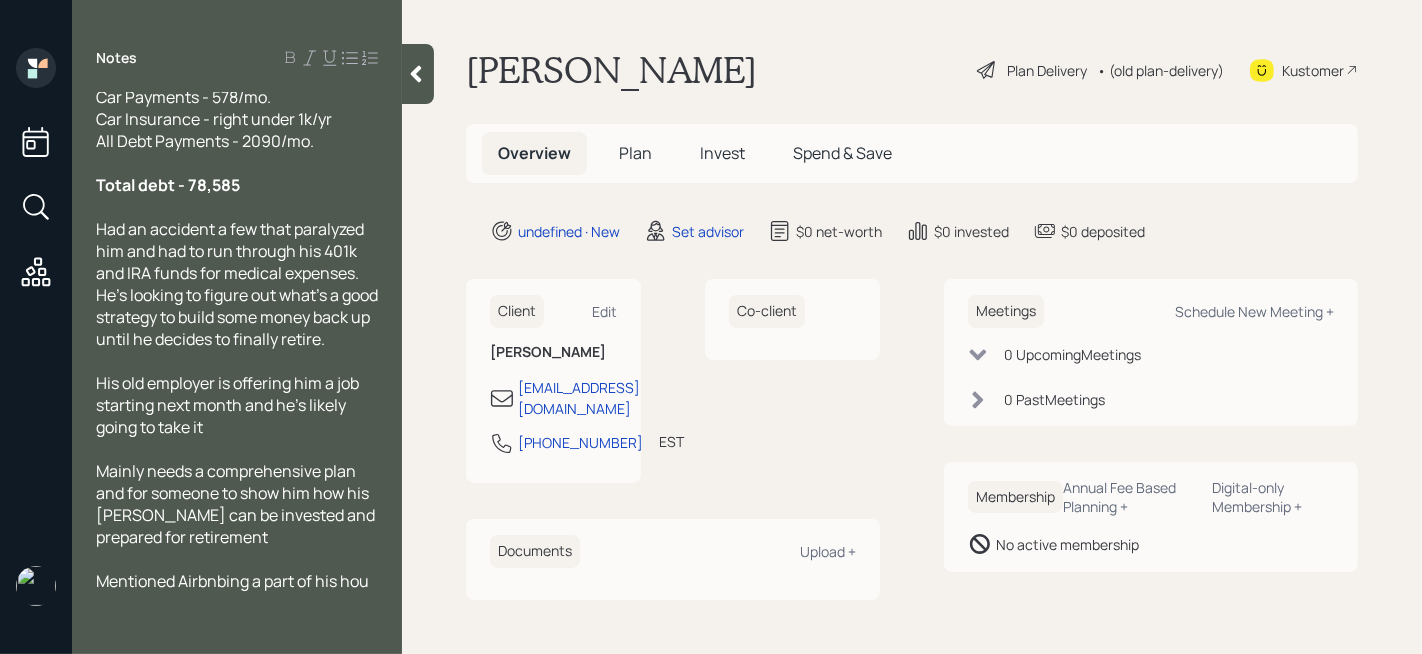 scroll, scrollTop: 372, scrollLeft: 0, axis: vertical 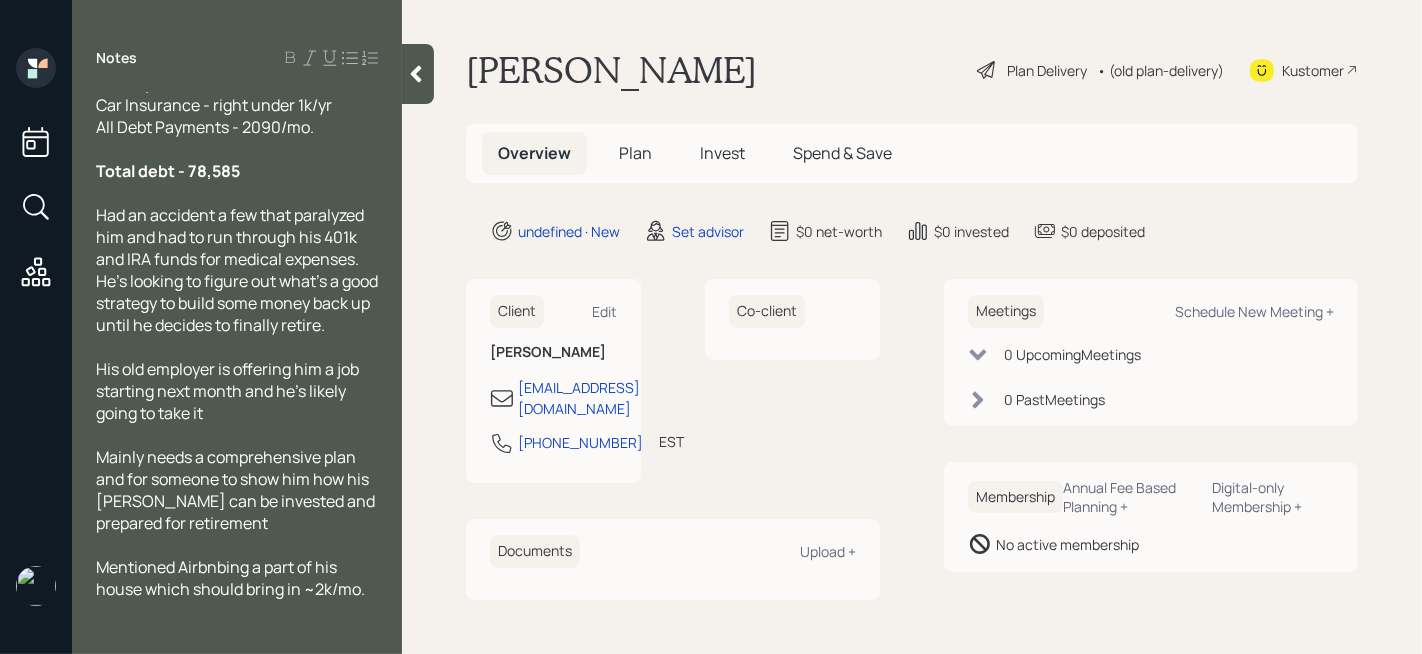 click on "Mentioned Airbnbing a part of his house which should bring in ~2k/mo." at bounding box center [230, 578] 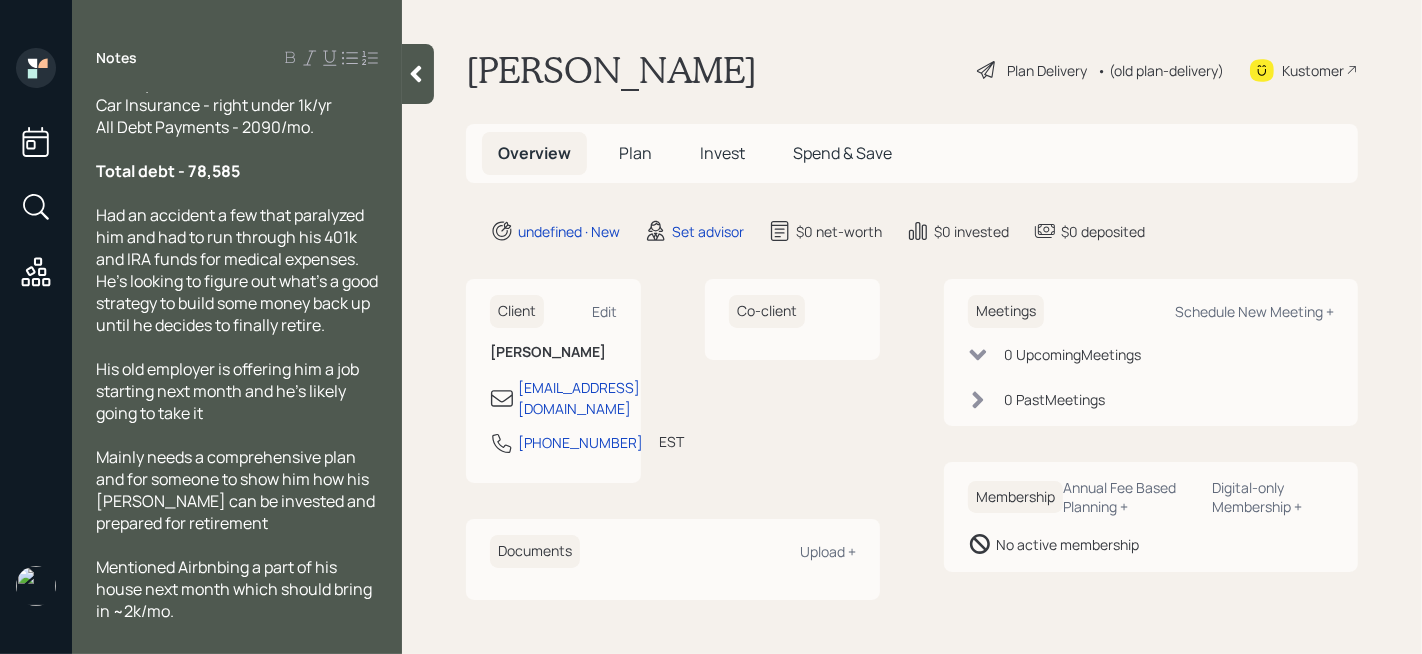 scroll, scrollTop: 438, scrollLeft: 0, axis: vertical 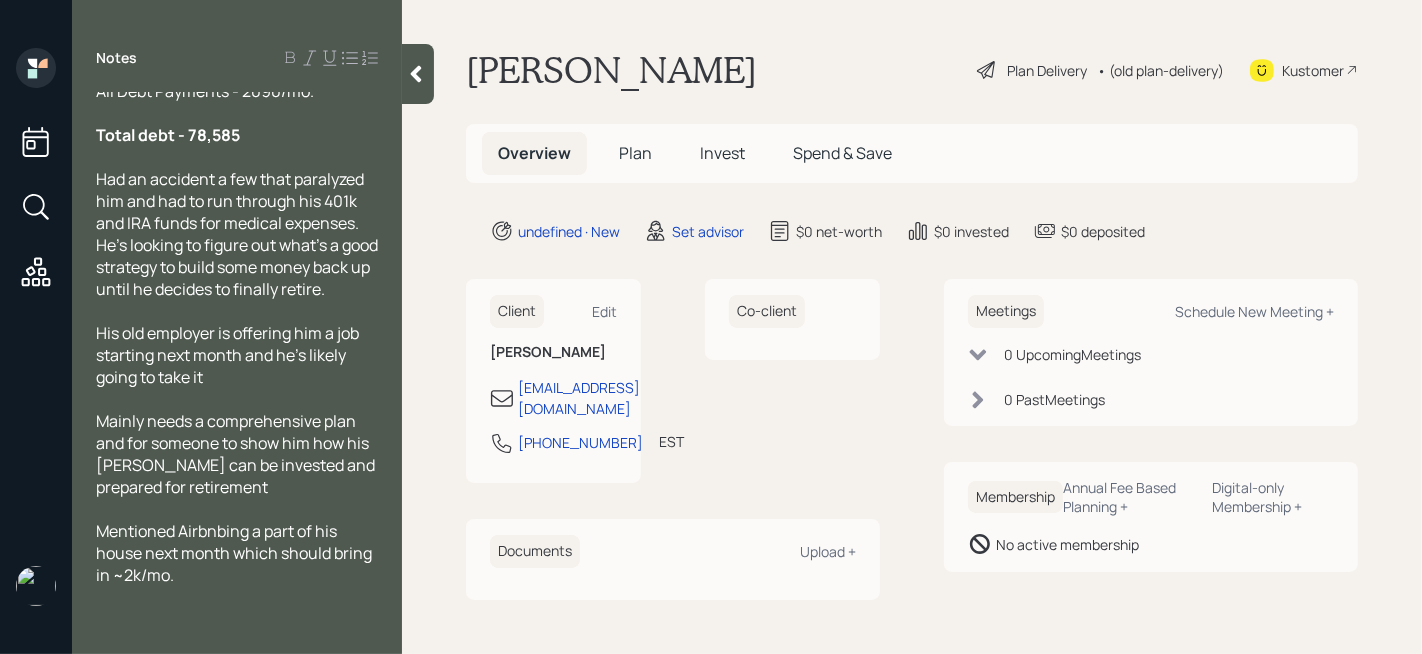 click at bounding box center [237, 597] 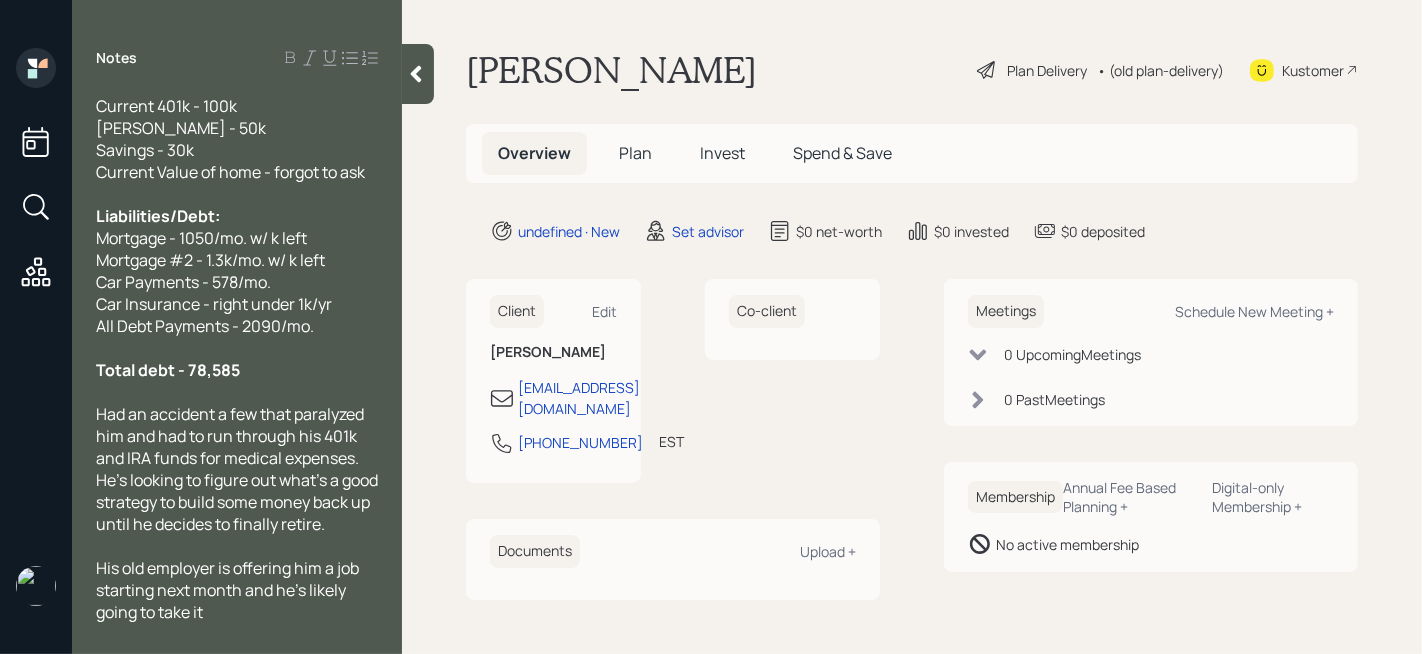 scroll, scrollTop: 438, scrollLeft: 0, axis: vertical 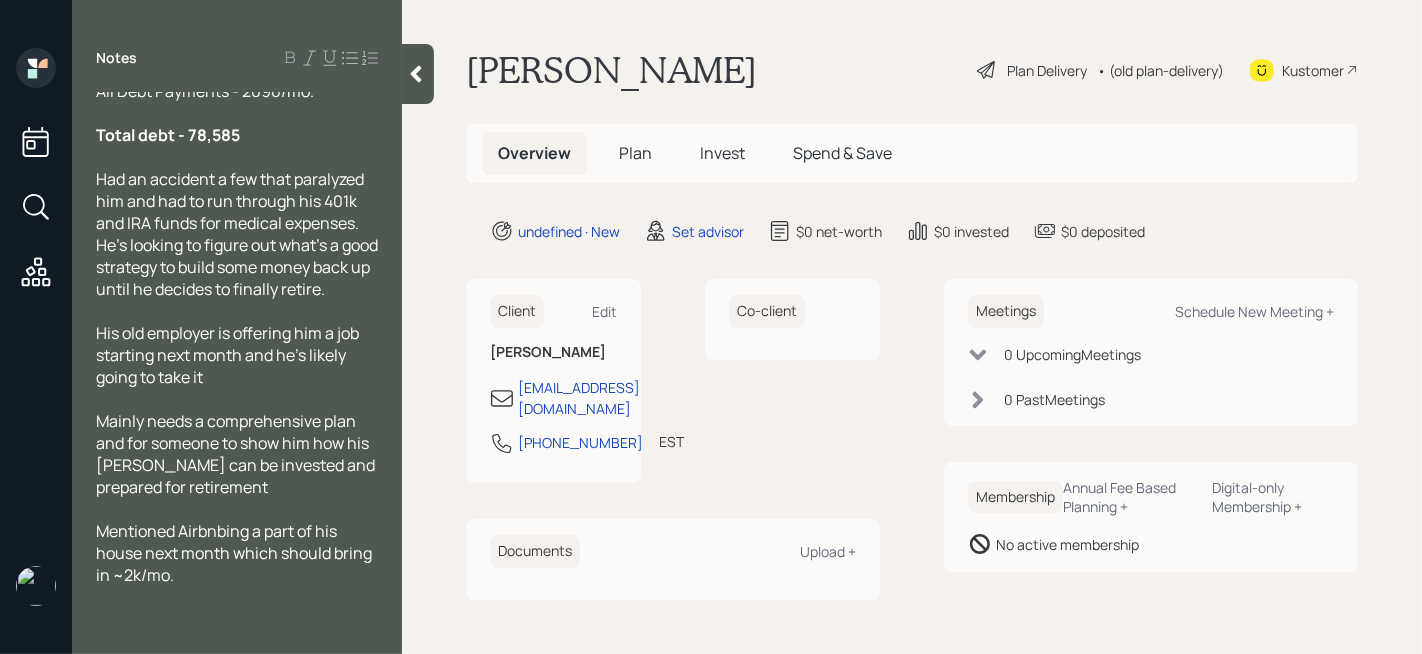 click on "[PERSON_NAME] Plan Delivery • (old plan-delivery) Kustomer Overview Plan Invest Spend & Save undefined ·
New Set advisor $0 net-worth $0 invested $0 deposited Client Edit [PERSON_NAME] [EMAIL_ADDRESS][DOMAIN_NAME] [PHONE_NUMBER] EST Currently 12:50 PM Co-client Documents Upload + Meetings Schedule New Meeting + 0   Upcoming  Meeting s 0   Past  Meeting s Membership Annual Fee Based Planning + Digital-only Membership + No active membership" at bounding box center (912, 327) 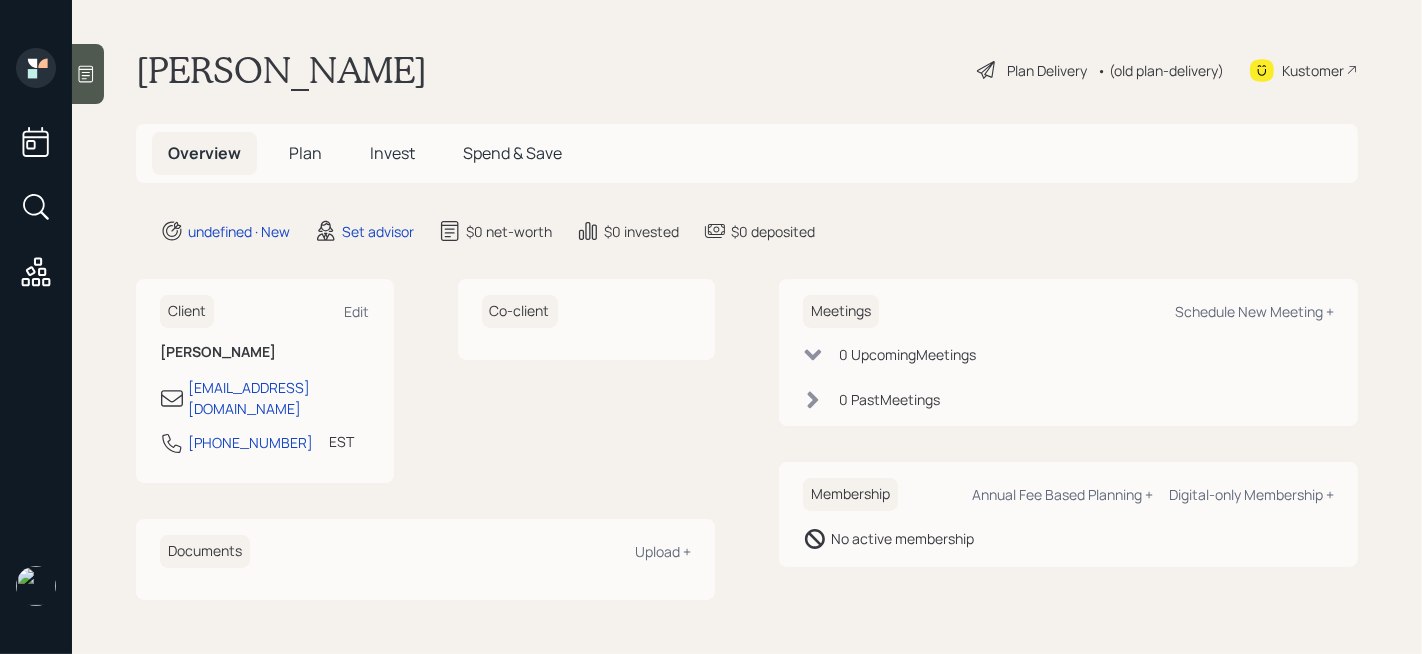 click on "[PERSON_NAME] Plan Delivery • (old plan-delivery) Kustomer" at bounding box center (747, 70) 